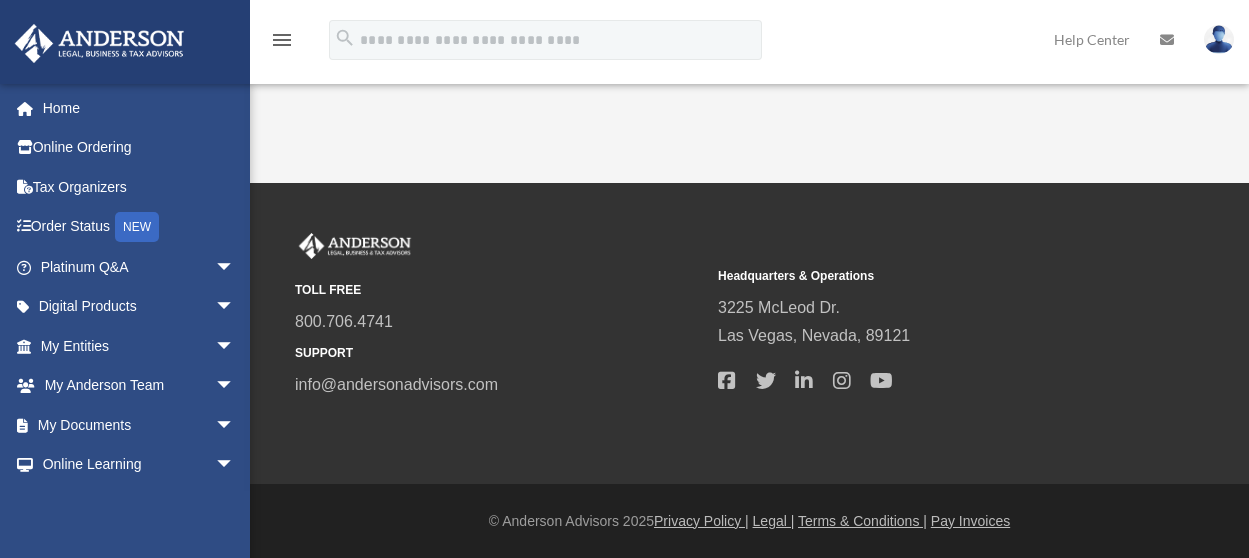 scroll, scrollTop: 0, scrollLeft: 0, axis: both 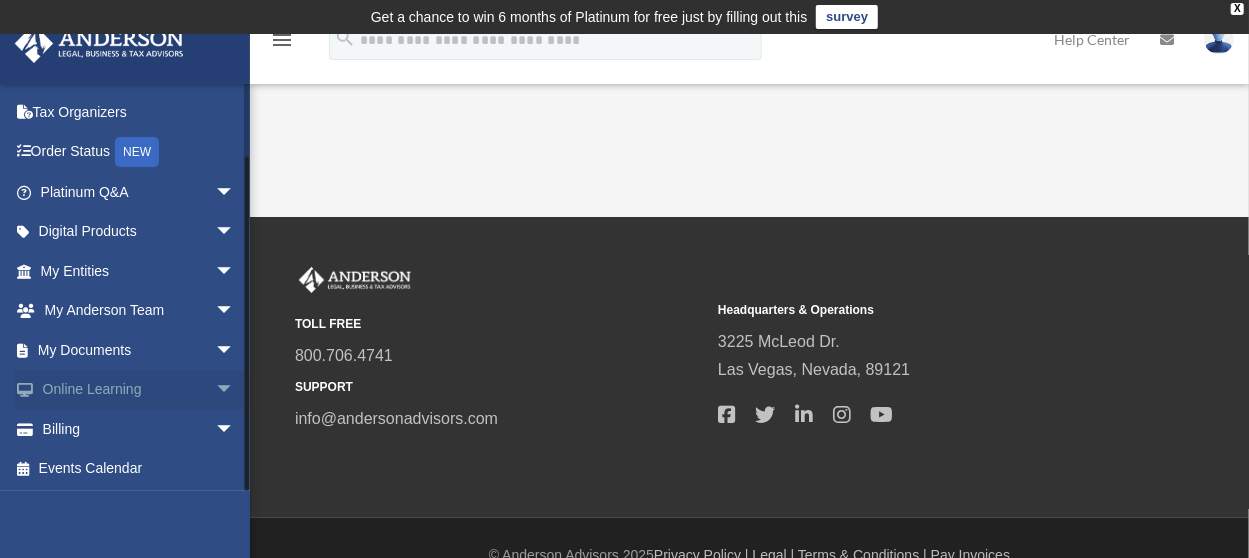click on "arrow_drop_down" at bounding box center [235, 390] 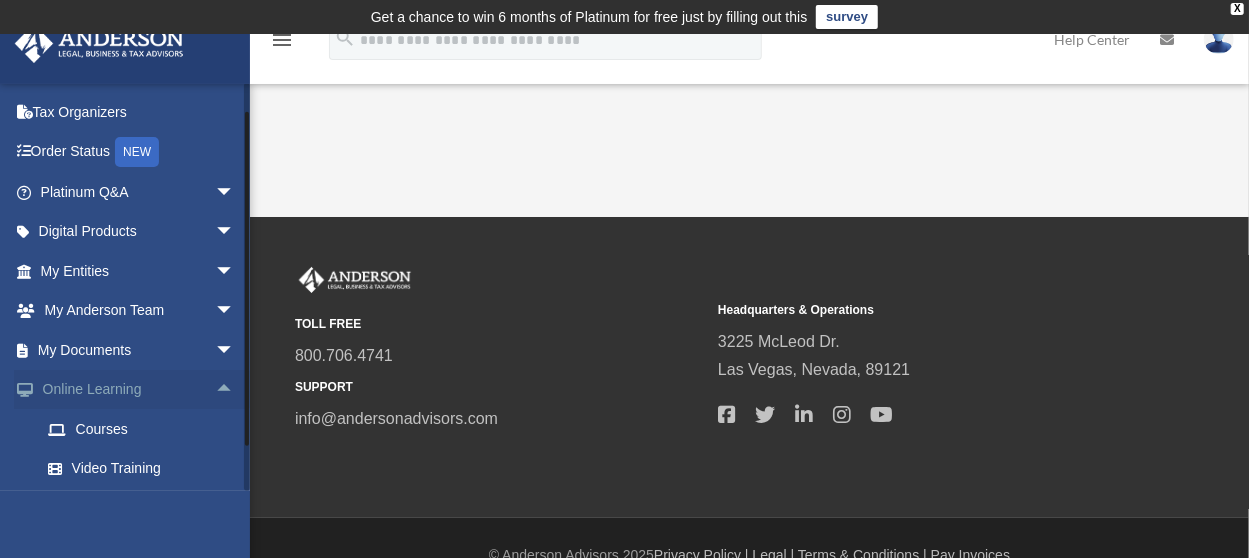 scroll, scrollTop: 194, scrollLeft: 0, axis: vertical 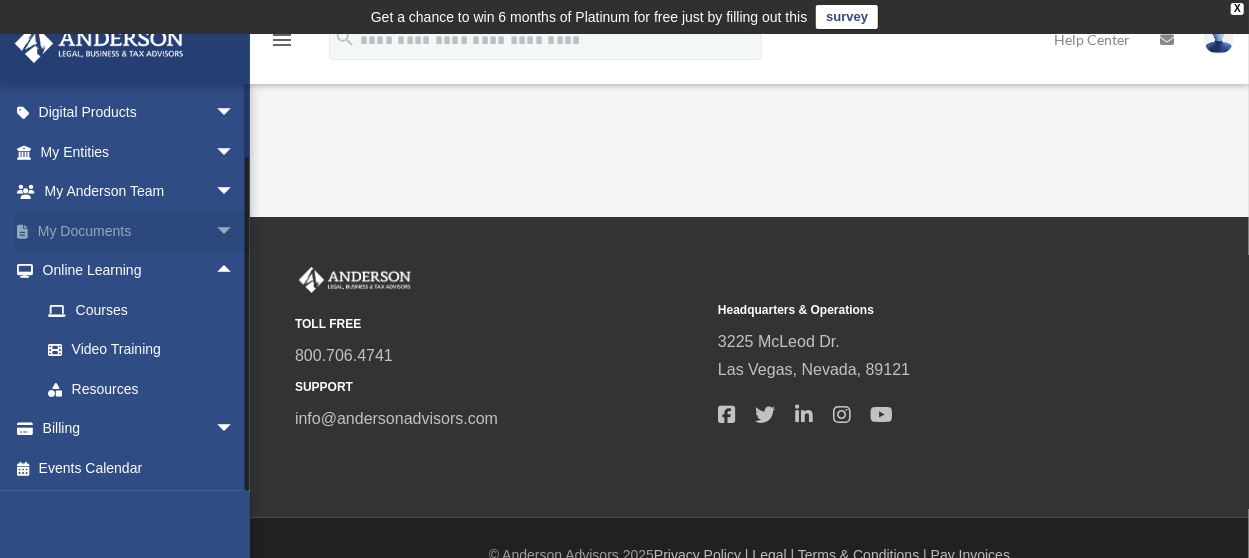 click on "arrow_drop_down" at bounding box center [235, 231] 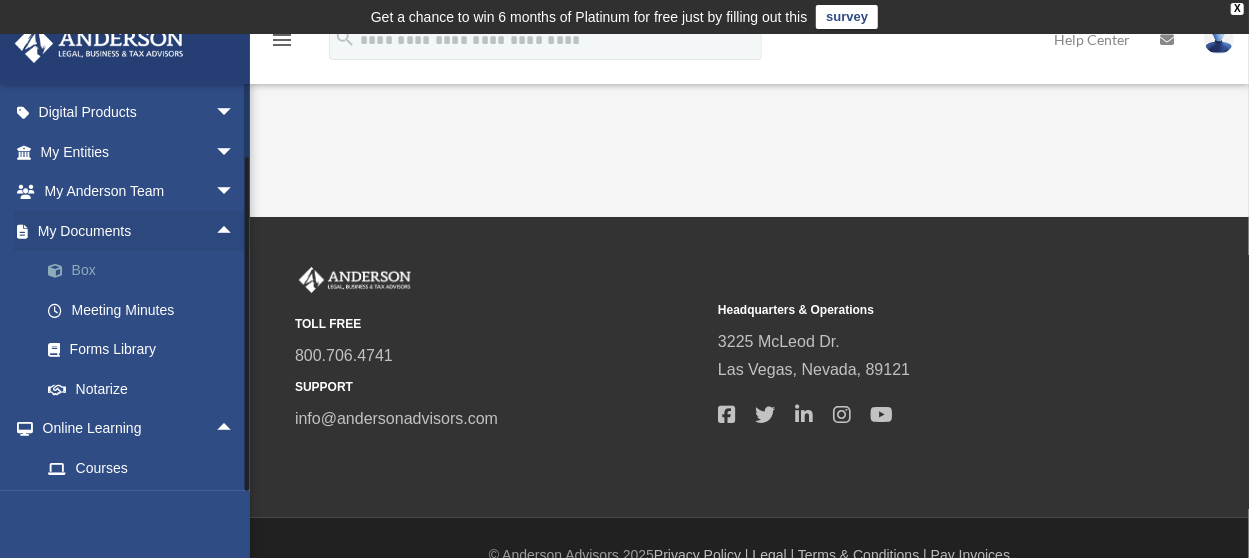 click on "Box" at bounding box center (146, 271) 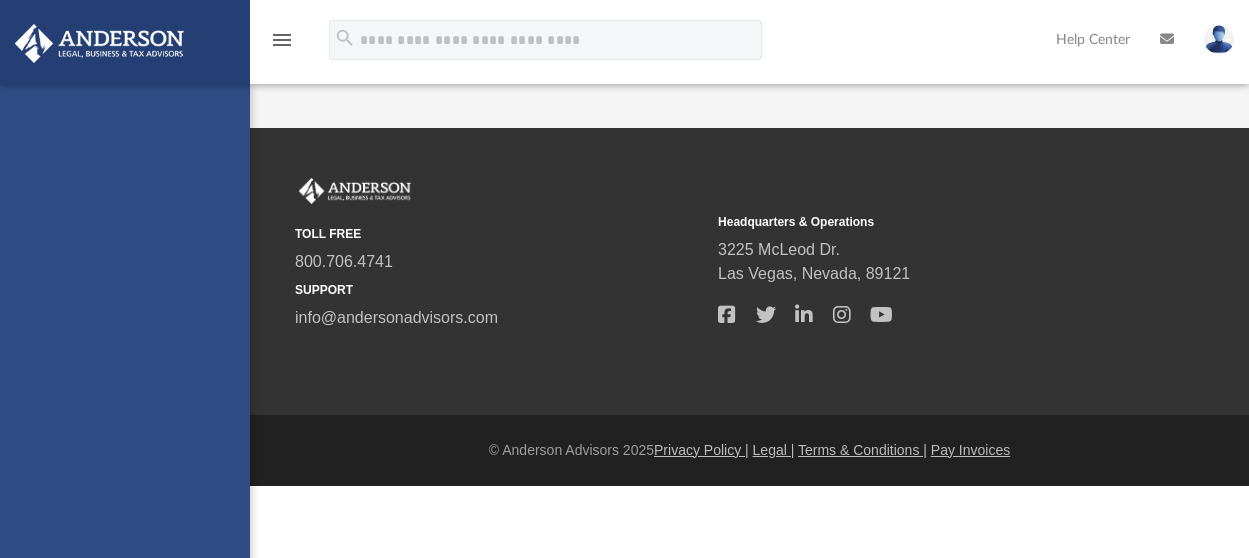 scroll, scrollTop: 0, scrollLeft: 0, axis: both 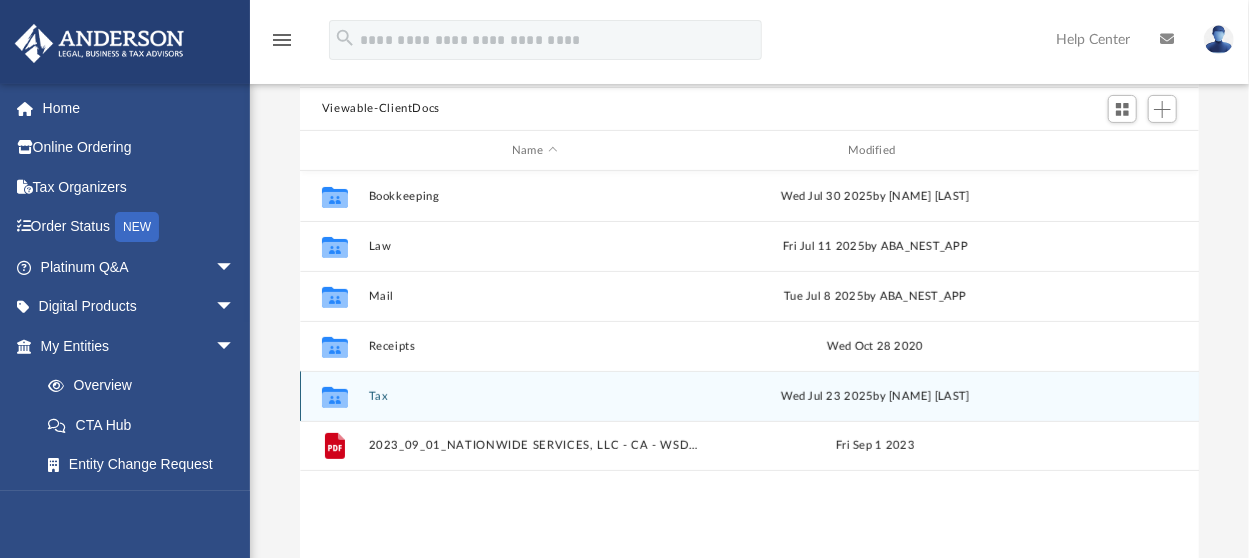 click on "Tax" at bounding box center (534, 396) 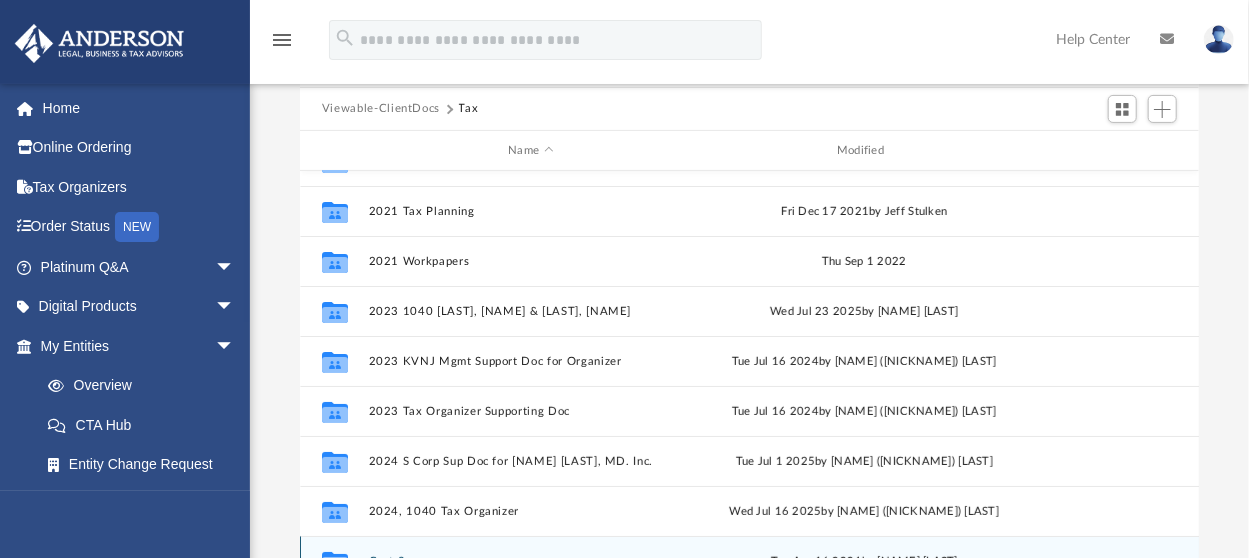 scroll, scrollTop: 0, scrollLeft: 0, axis: both 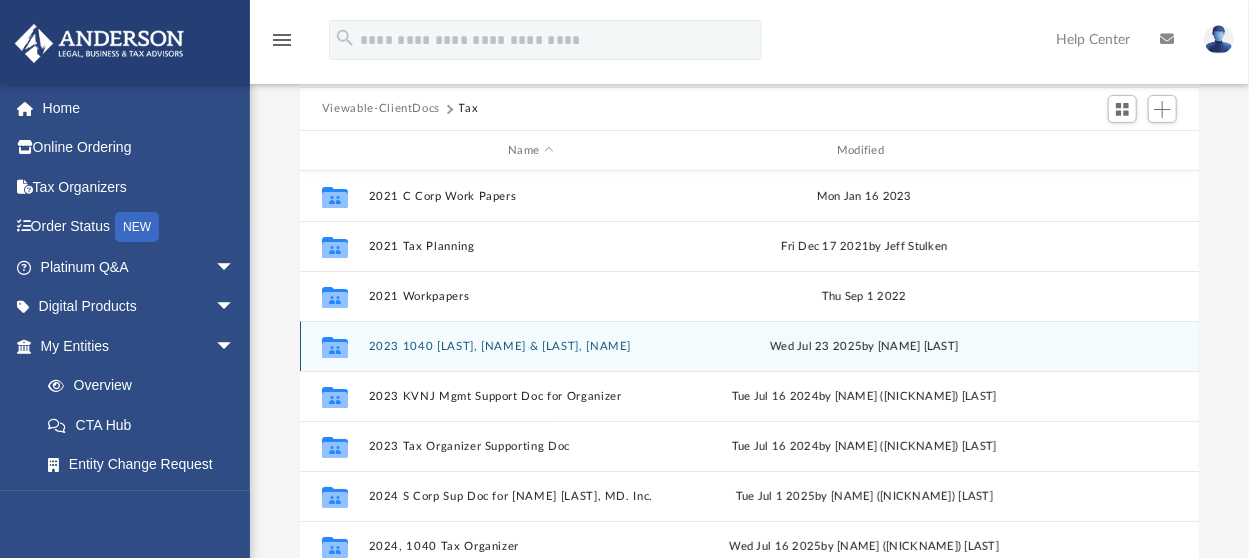 click on "2023 1040 Kim, Keo & Ngo, Stephane" at bounding box center (530, 346) 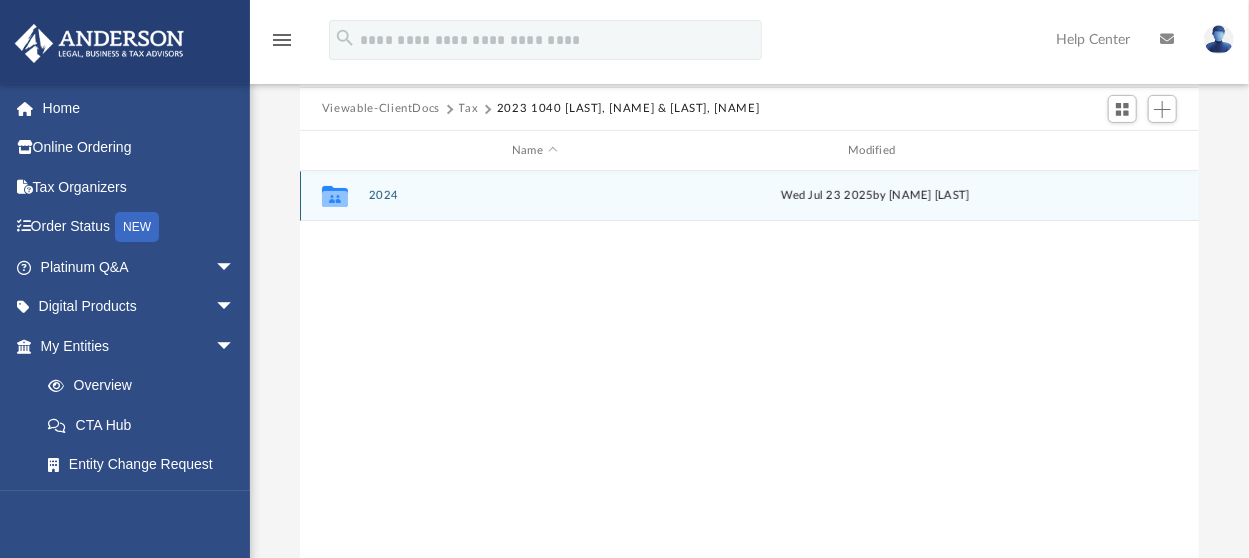 click on "2024" at bounding box center (534, 196) 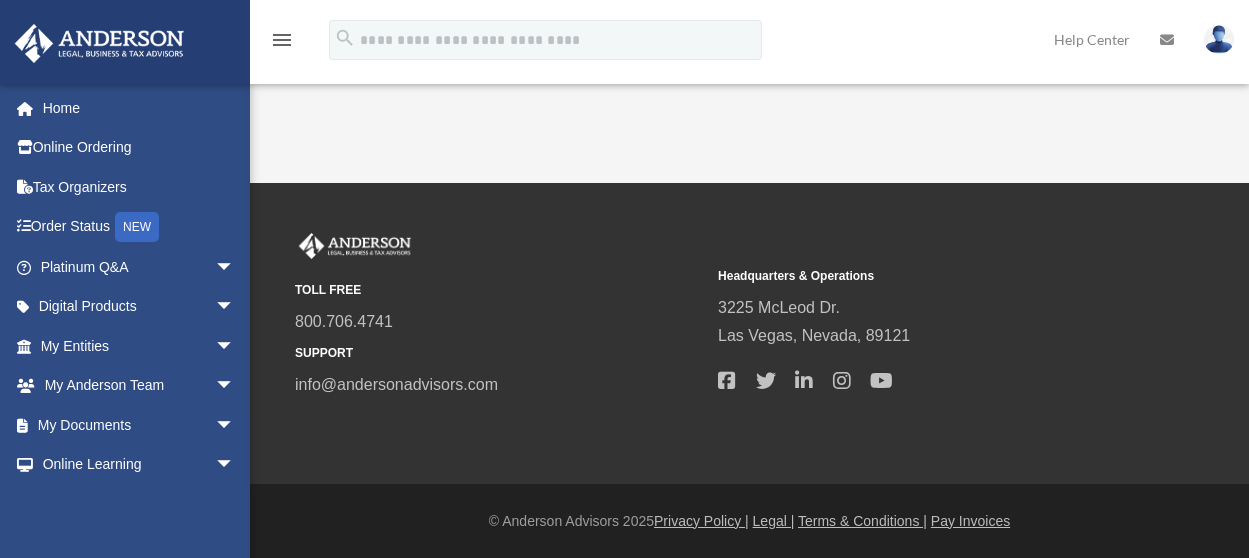 scroll, scrollTop: 0, scrollLeft: 0, axis: both 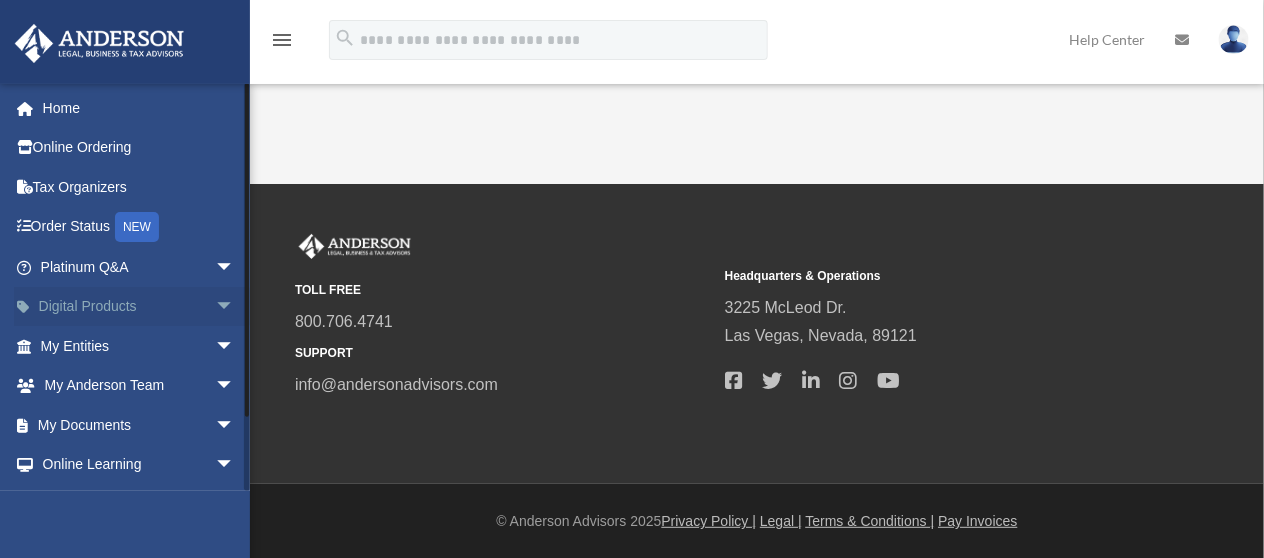 click on "arrow_drop_down" at bounding box center (235, 307) 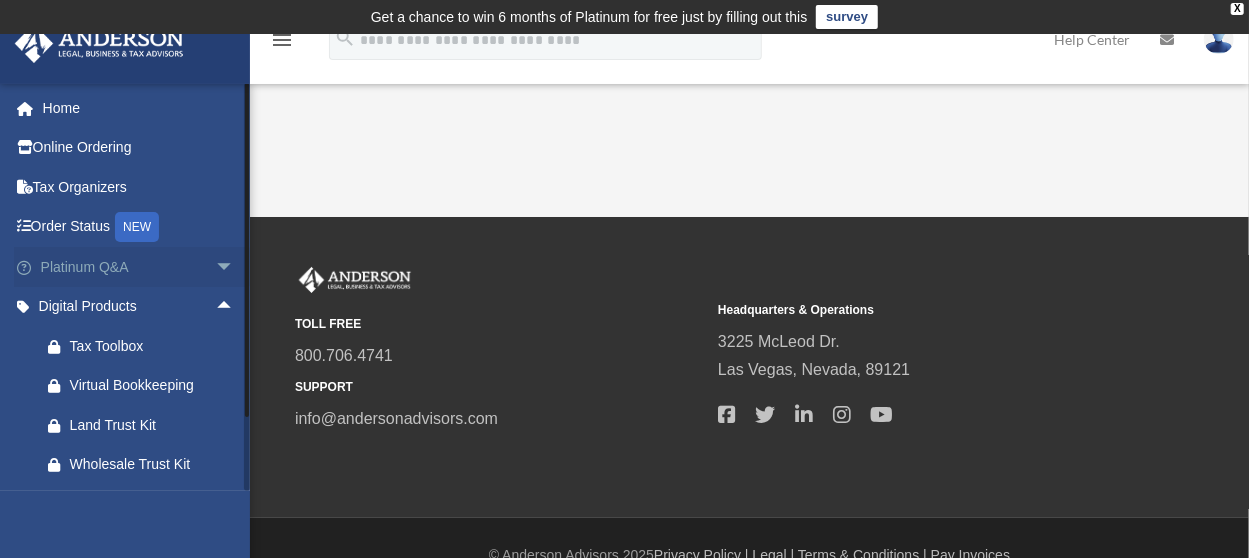 click on "arrow_drop_down" at bounding box center (235, 267) 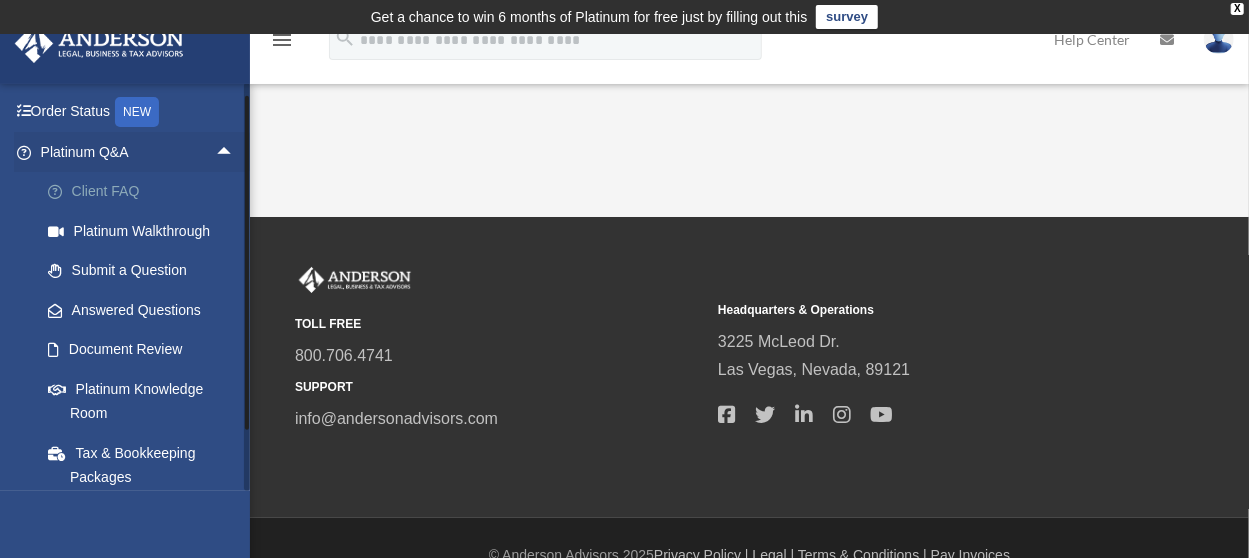 scroll, scrollTop: 0, scrollLeft: 0, axis: both 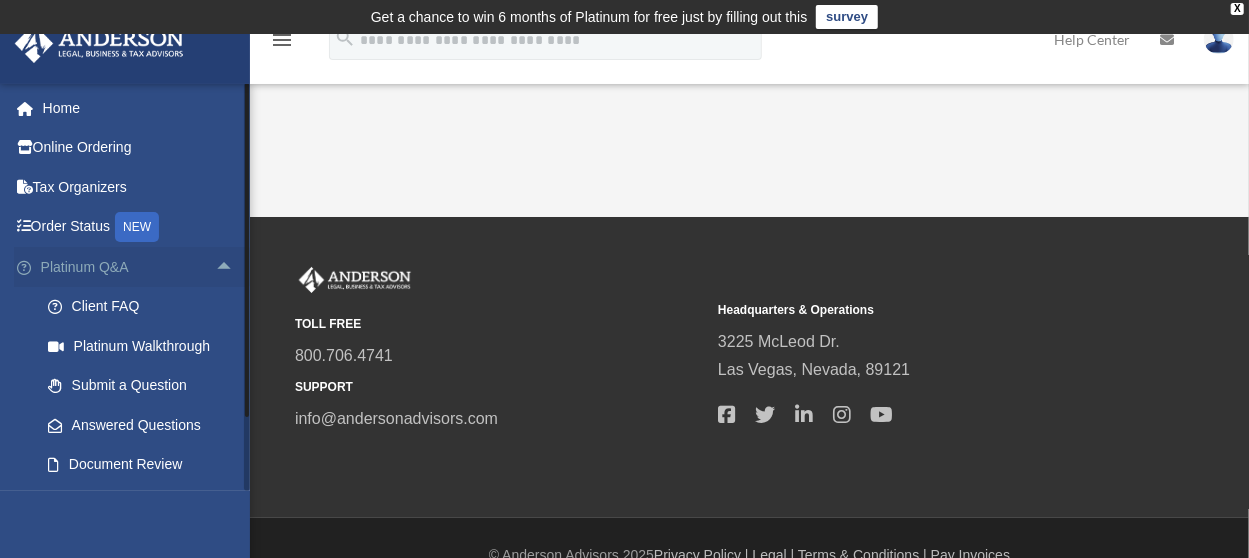 click on "arrow_drop_up" at bounding box center [235, 267] 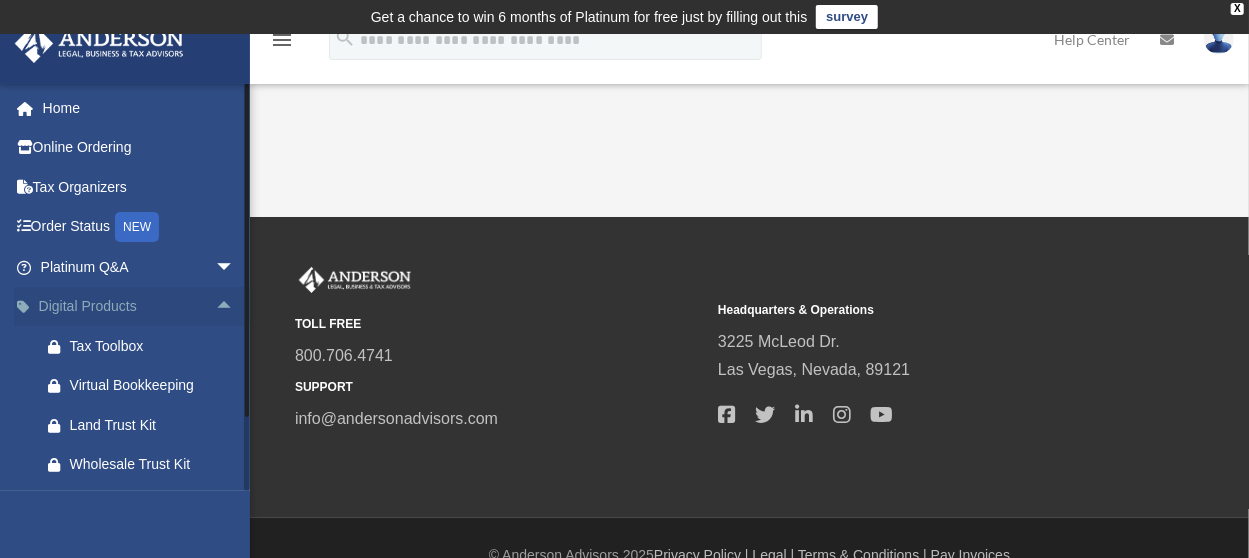 click on "arrow_drop_up" at bounding box center (235, 307) 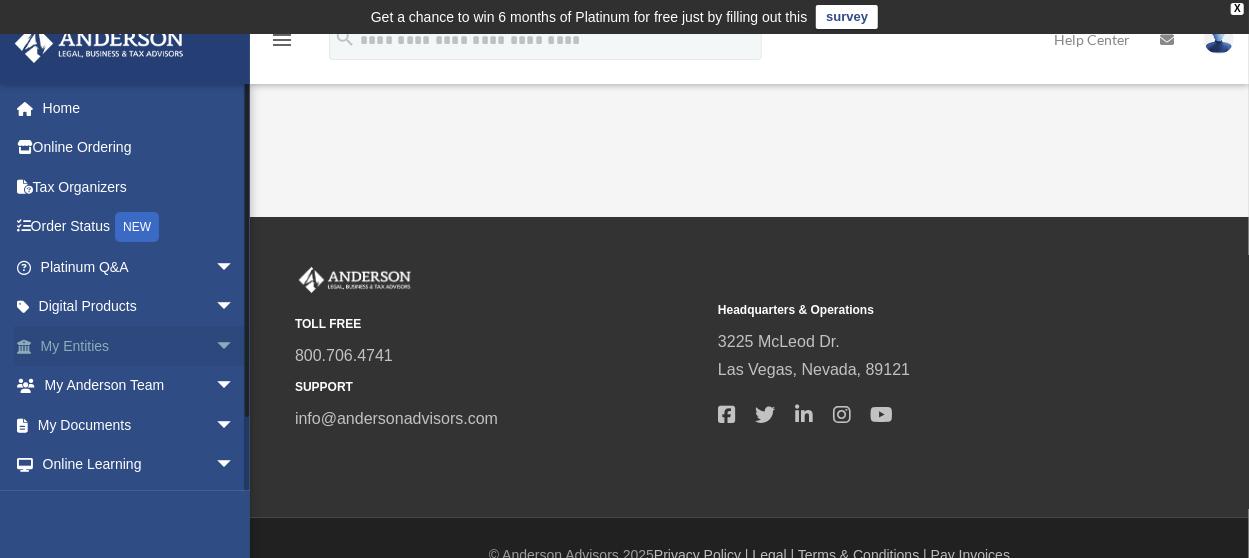 click on "arrow_drop_down" at bounding box center [235, 346] 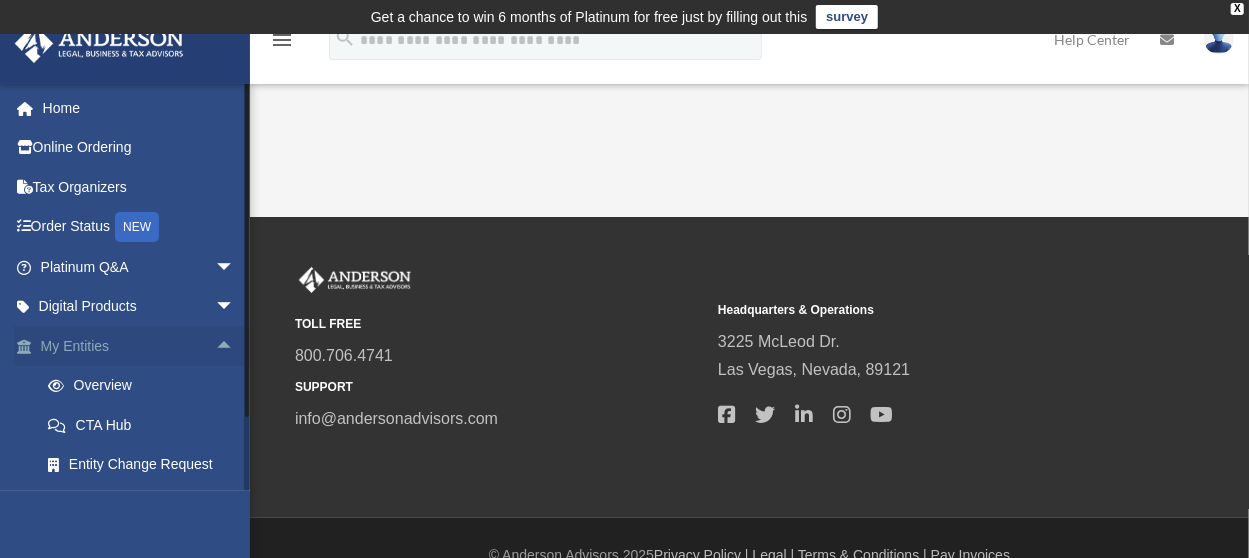 click on "arrow_drop_up" at bounding box center [235, 346] 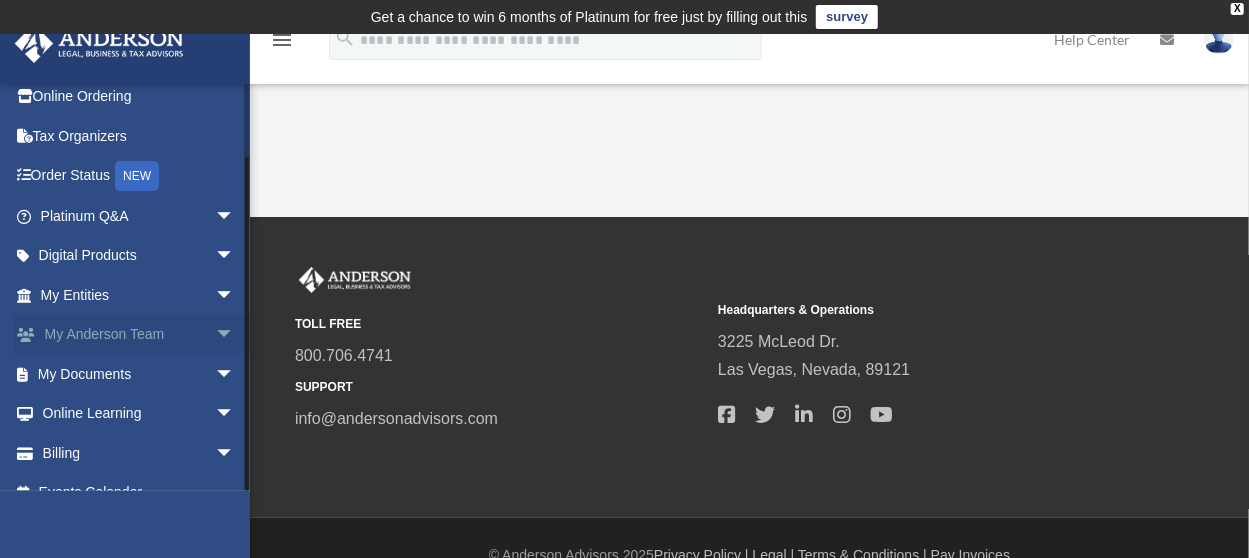 scroll, scrollTop: 75, scrollLeft: 0, axis: vertical 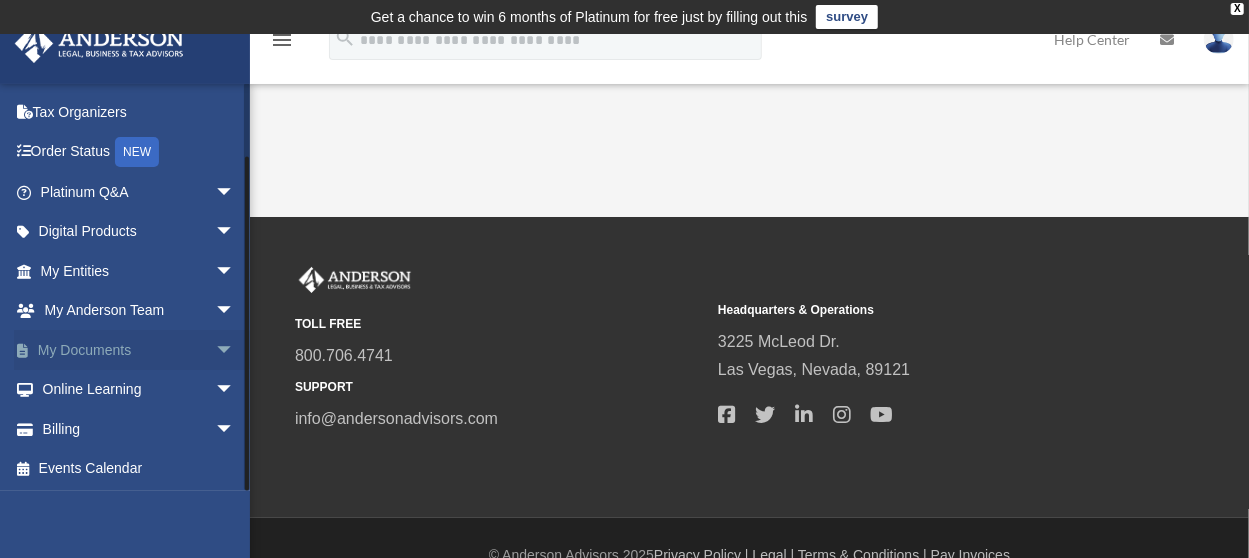 click on "arrow_drop_down" at bounding box center [235, 350] 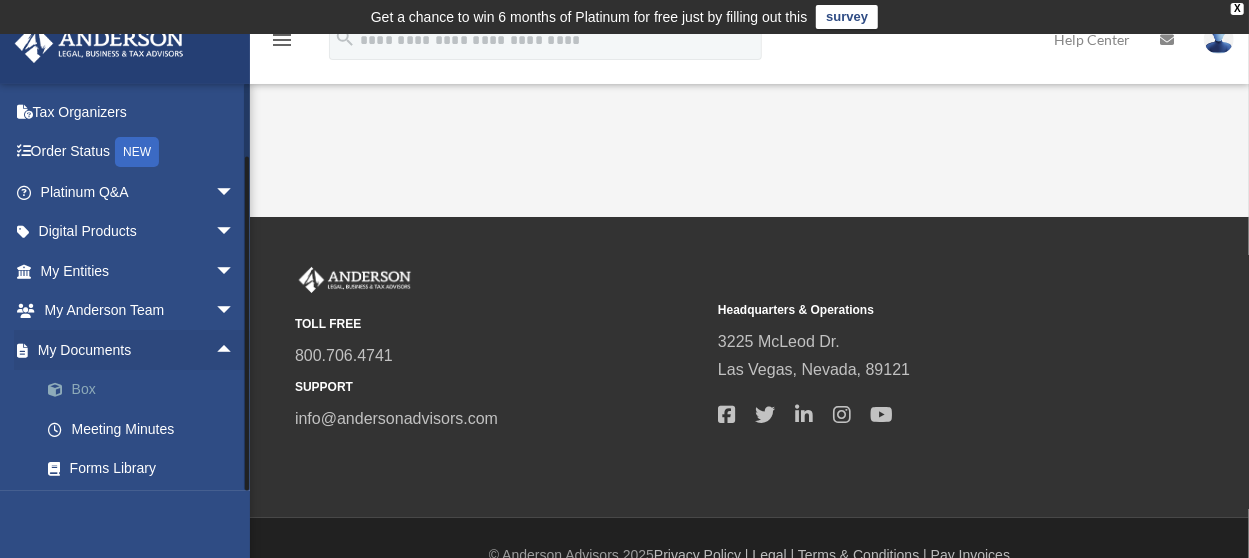 click on "Box" at bounding box center (146, 390) 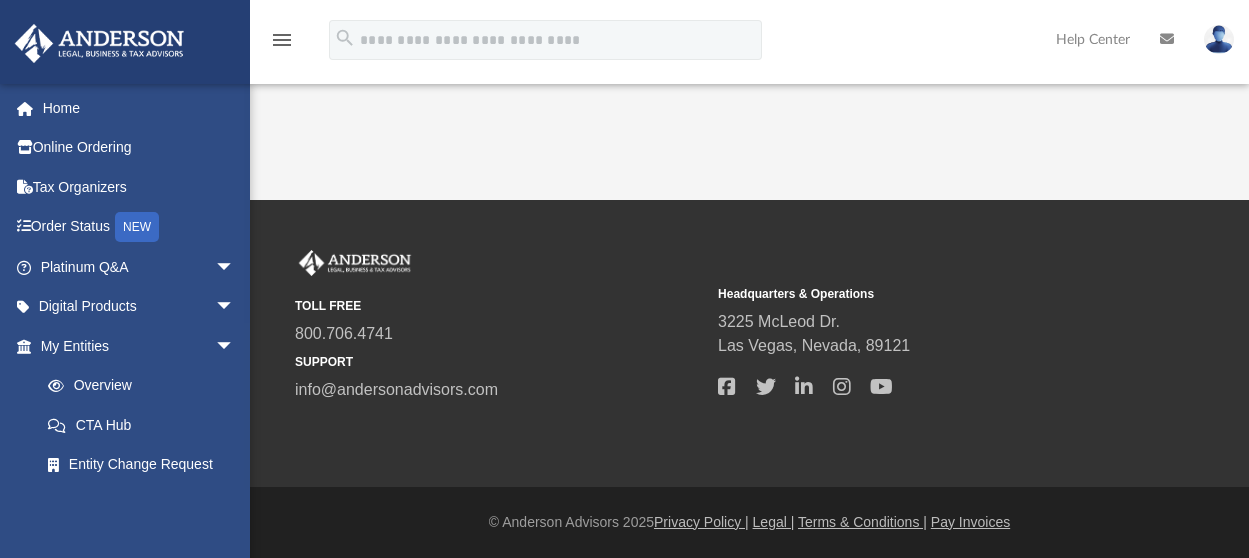 scroll, scrollTop: 0, scrollLeft: 0, axis: both 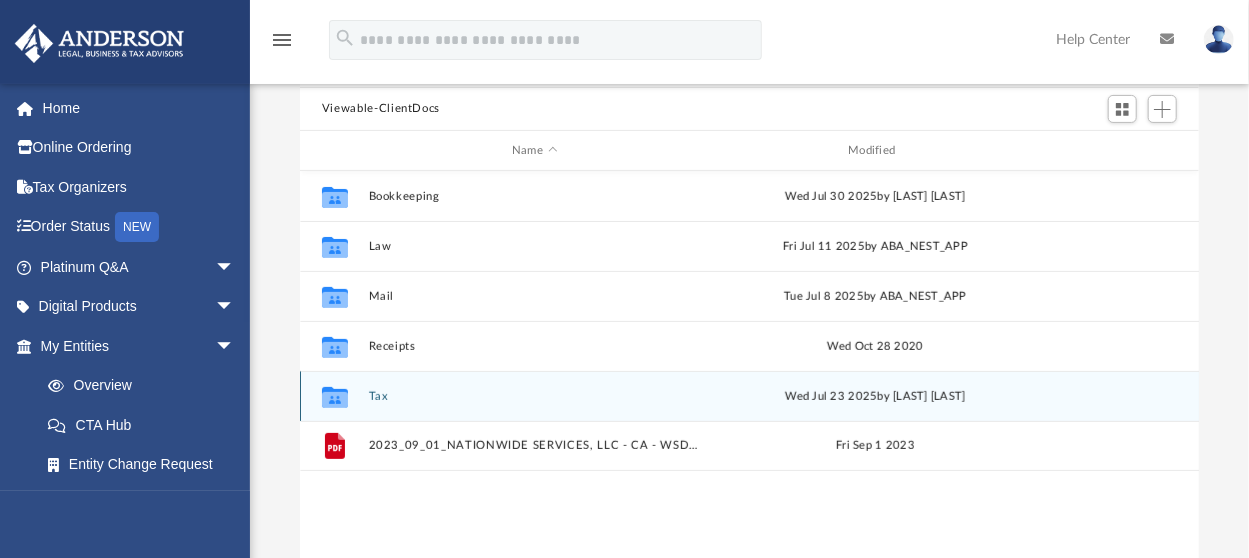 click on "Tax" at bounding box center (534, 396) 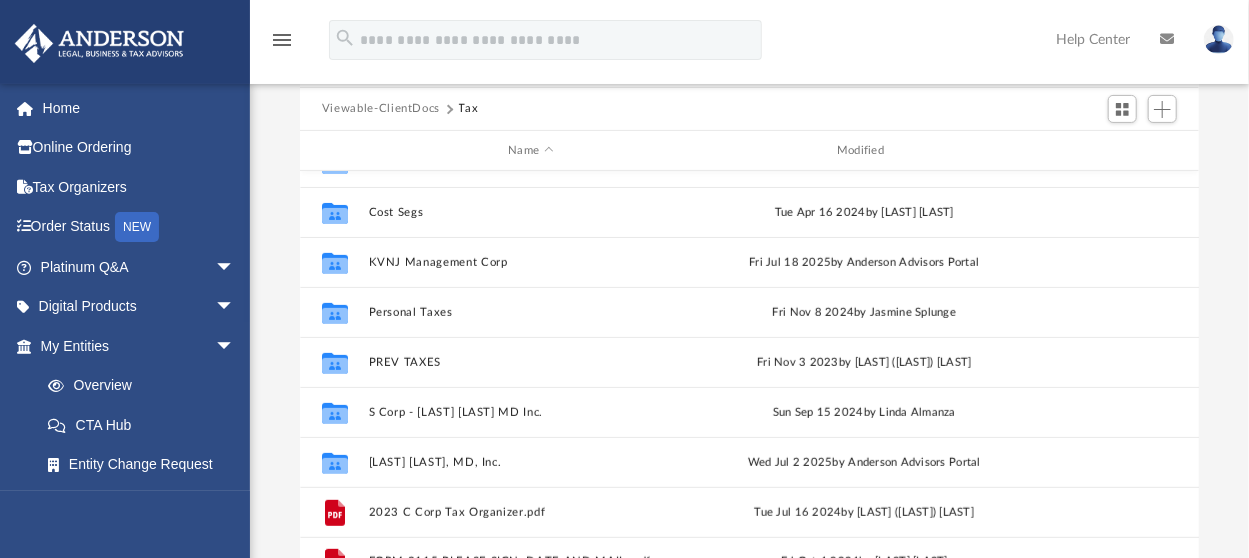 scroll, scrollTop: 384, scrollLeft: 0, axis: vertical 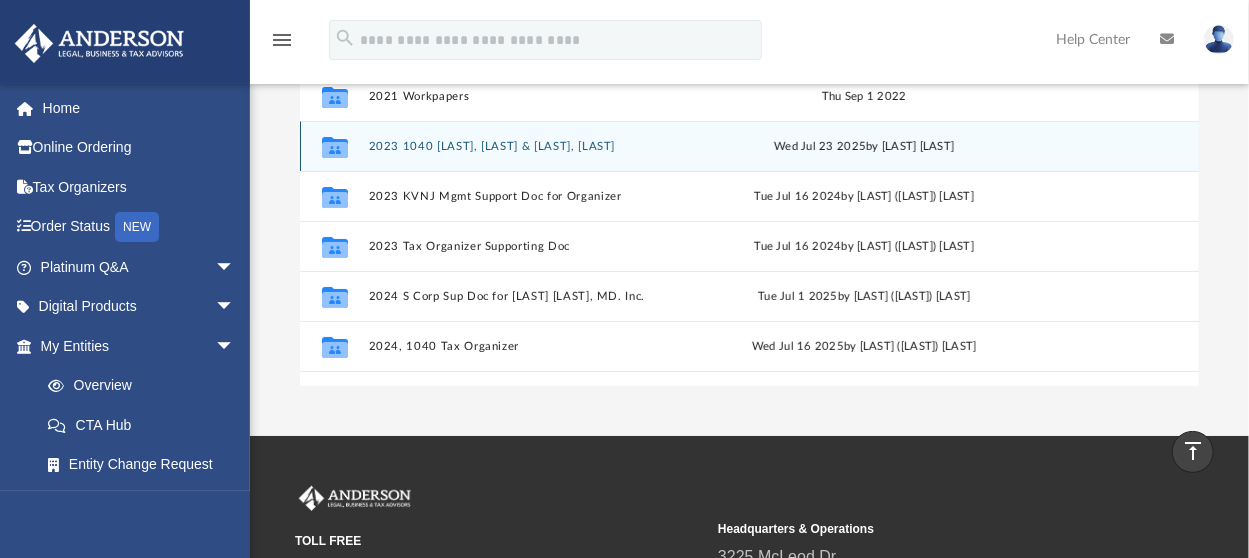 click on "2023 1040 [LAST], [LAST] & [LAST], [LAST]" at bounding box center [530, 146] 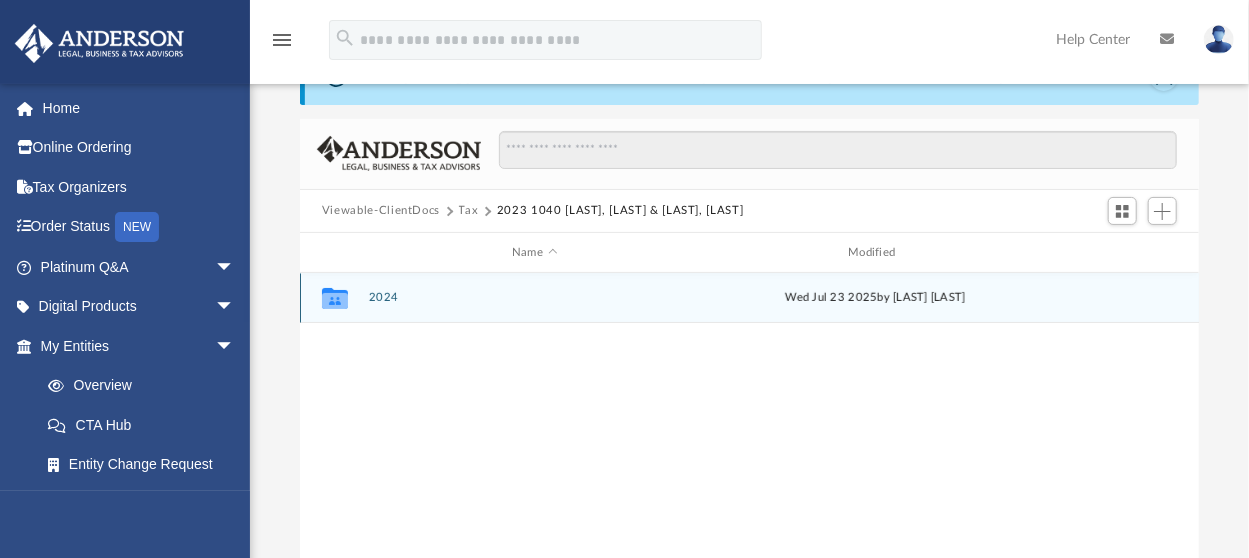 scroll, scrollTop: 200, scrollLeft: 0, axis: vertical 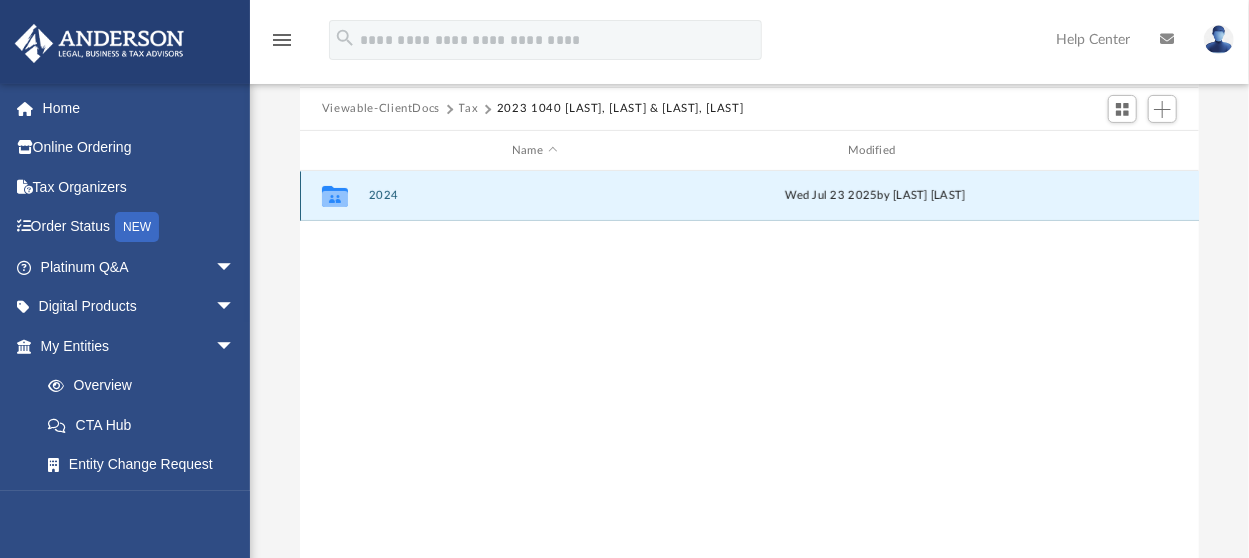 click on "2024" at bounding box center [534, 196] 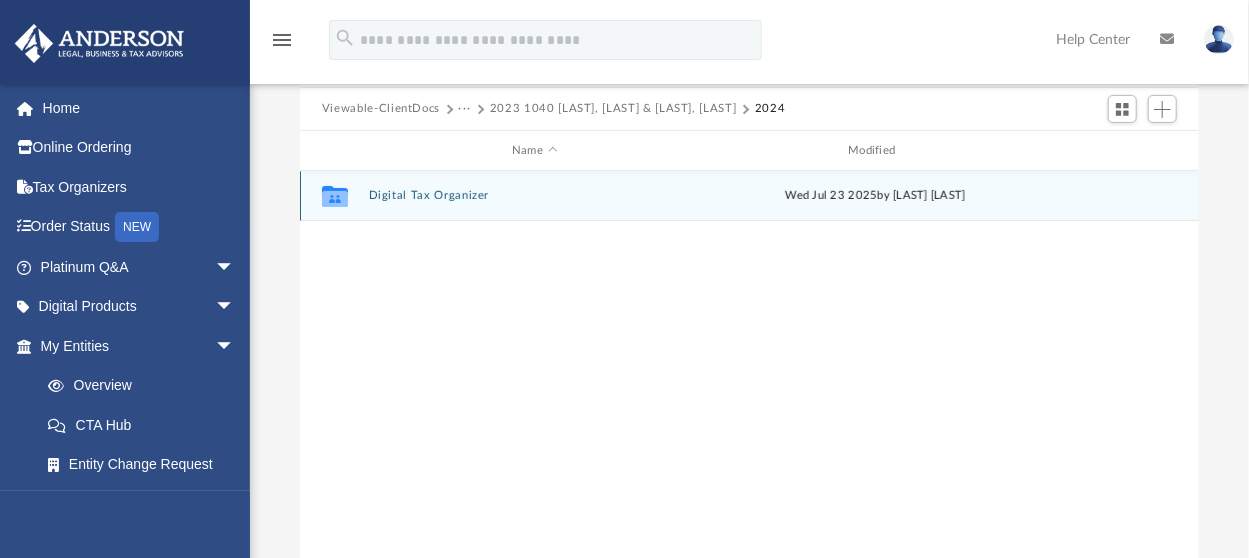 click on "Digital Tax Organizer" at bounding box center [534, 196] 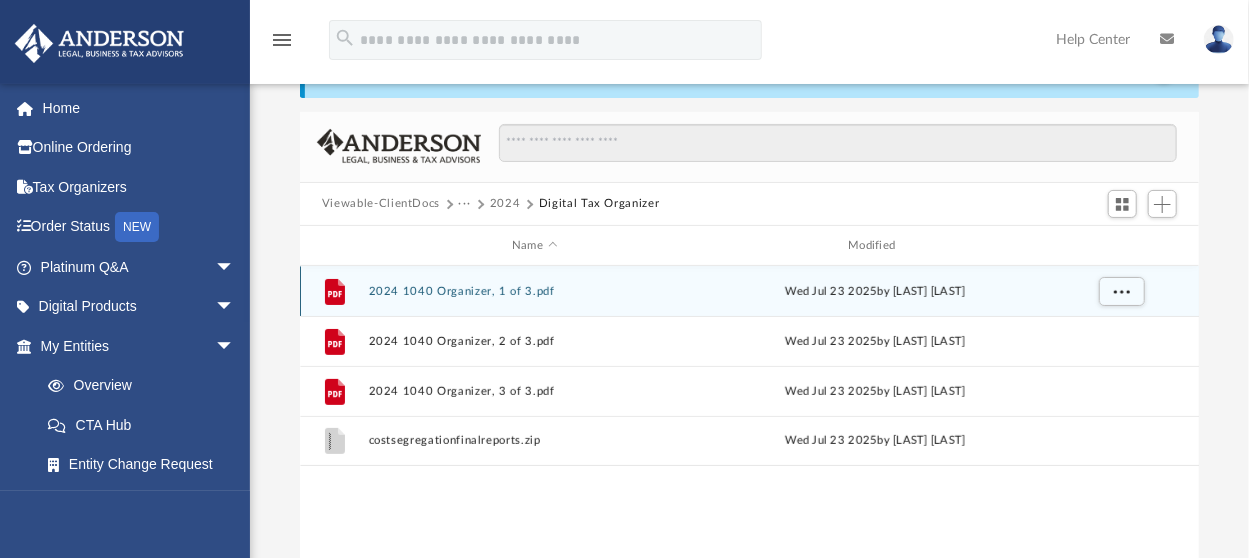 scroll, scrollTop: 0, scrollLeft: 0, axis: both 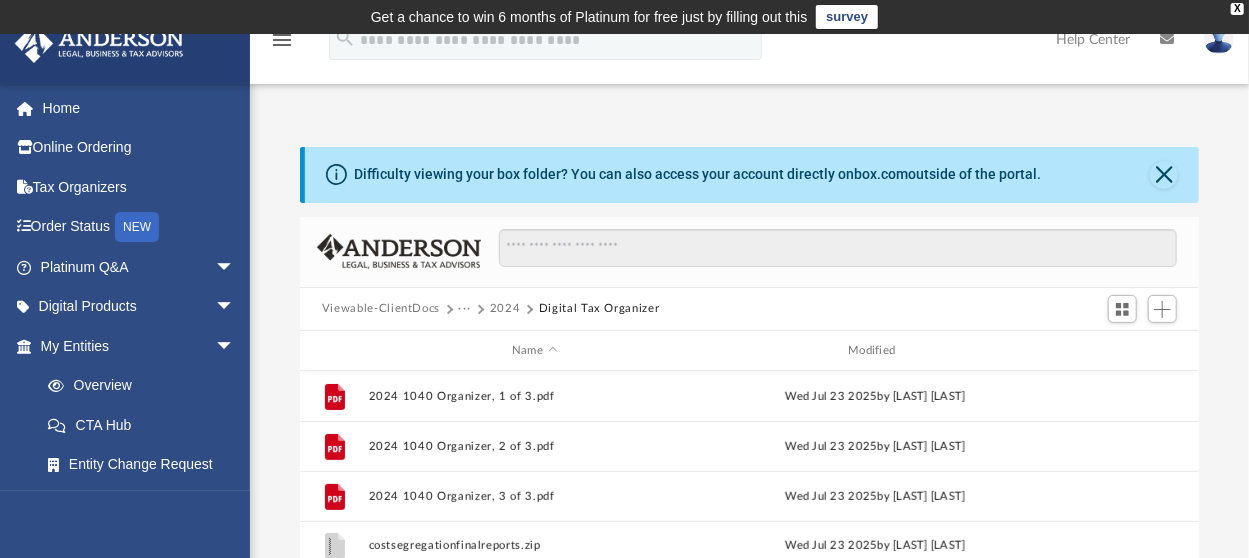 click on "Viewable-ClientDocs" at bounding box center (381, 309) 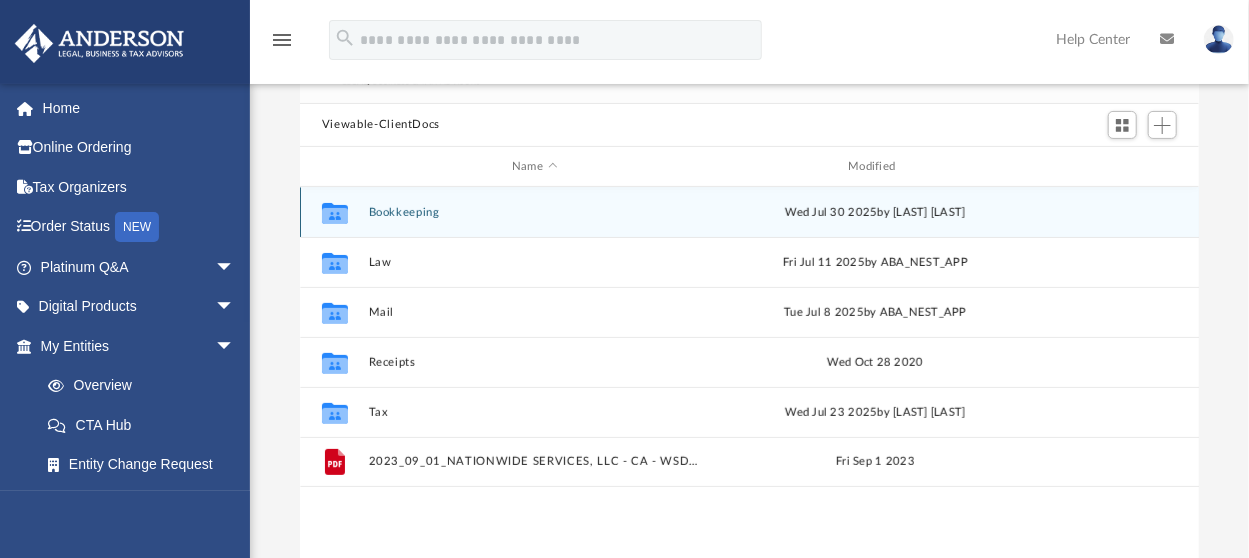 scroll, scrollTop: 200, scrollLeft: 0, axis: vertical 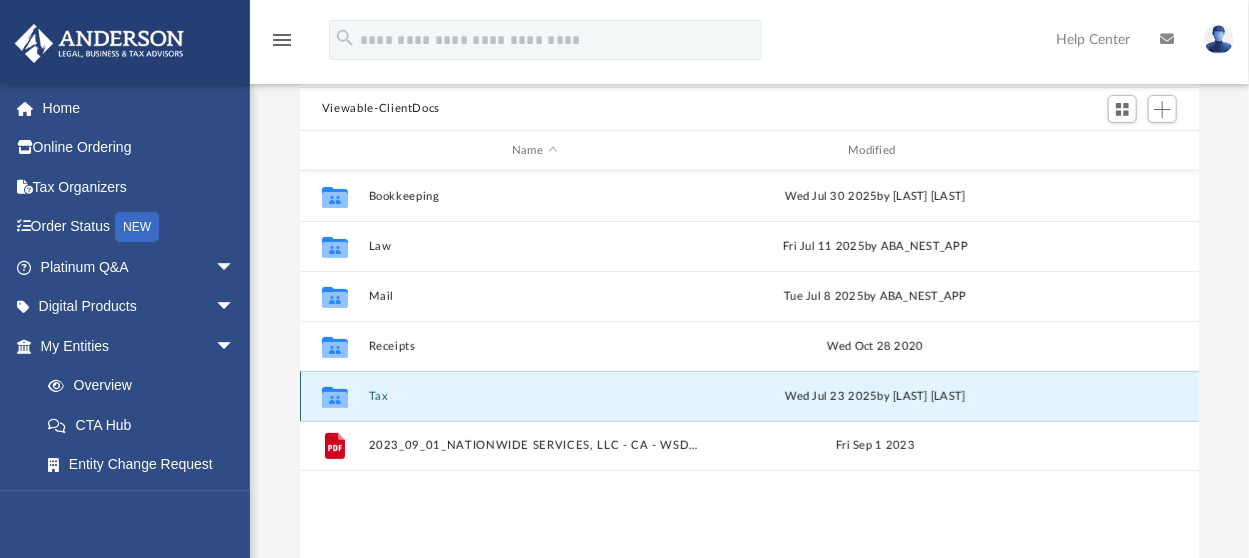 click on "Tax" at bounding box center [534, 396] 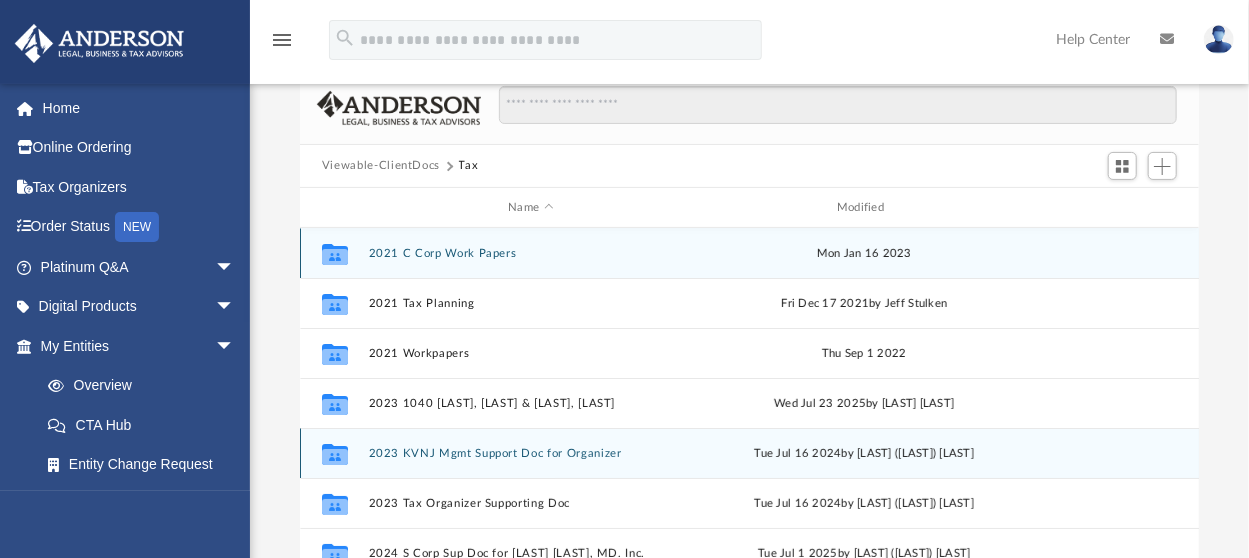 scroll, scrollTop: 100, scrollLeft: 0, axis: vertical 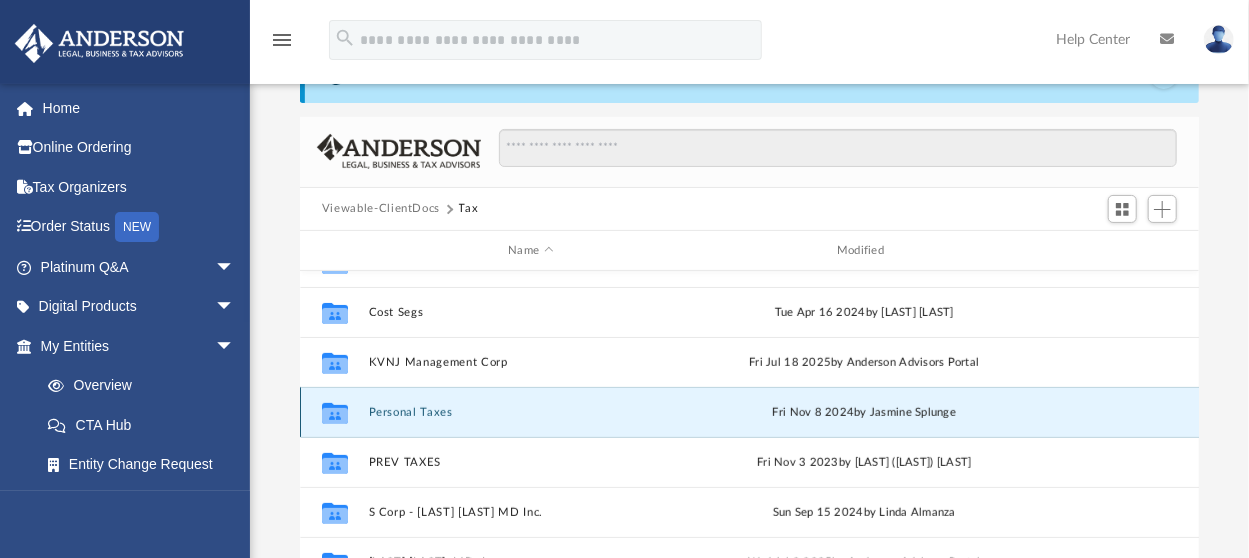 click on "Personal Taxes" at bounding box center [530, 412] 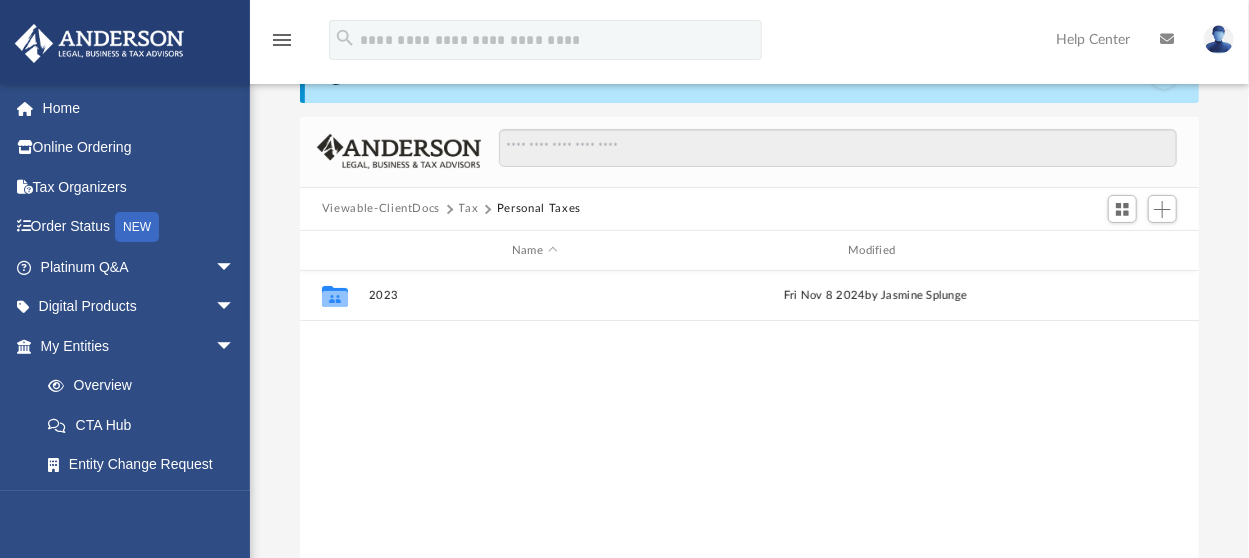 scroll, scrollTop: 0, scrollLeft: 0, axis: both 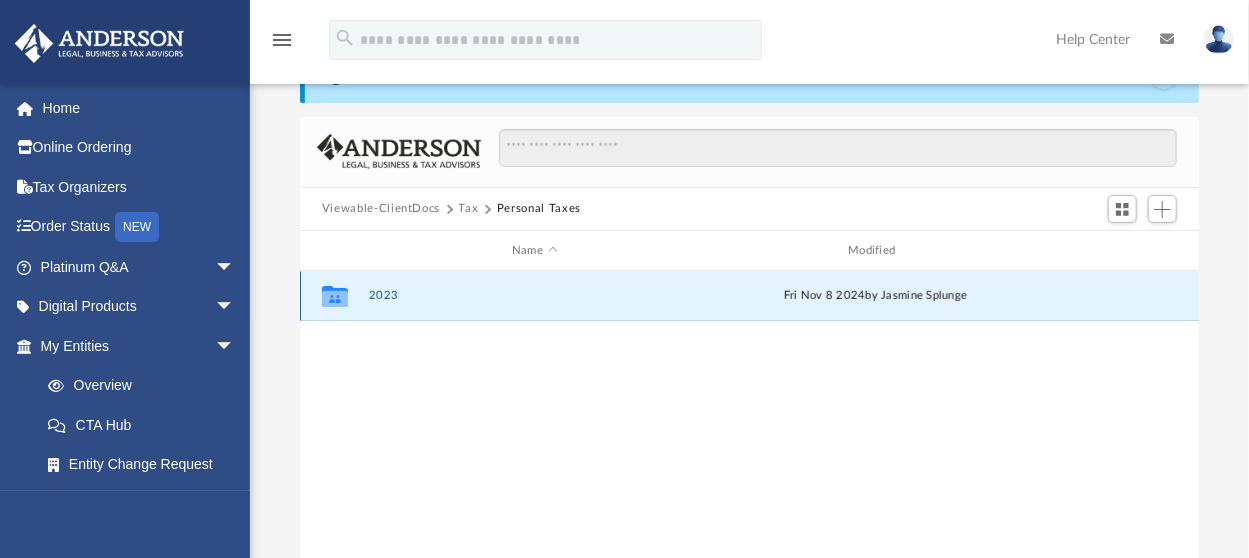 click on "2023" at bounding box center (534, 296) 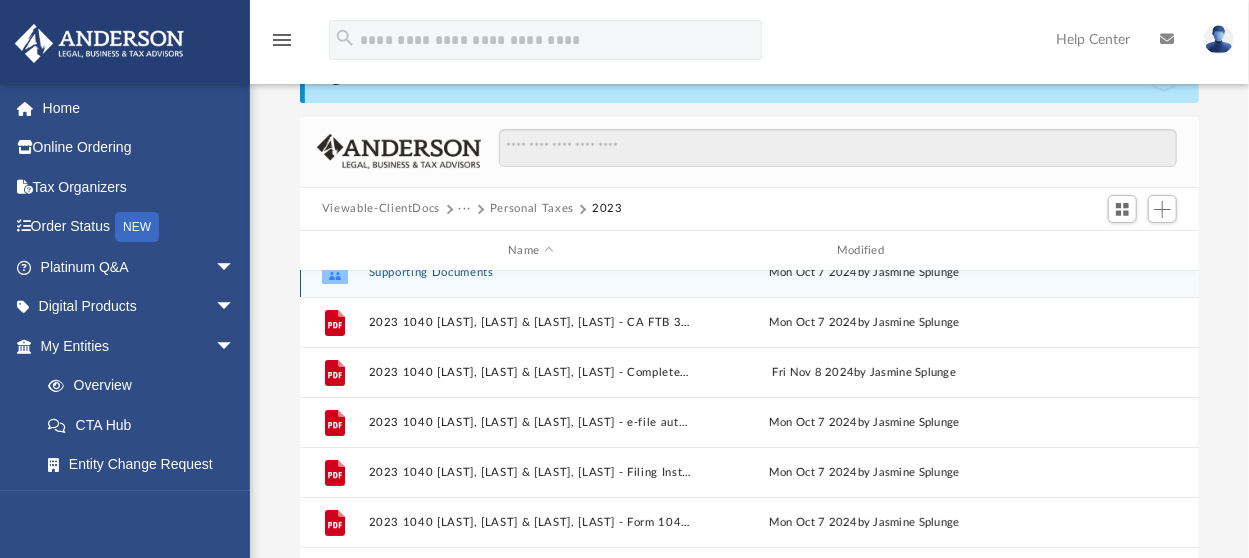 scroll, scrollTop: 34, scrollLeft: 0, axis: vertical 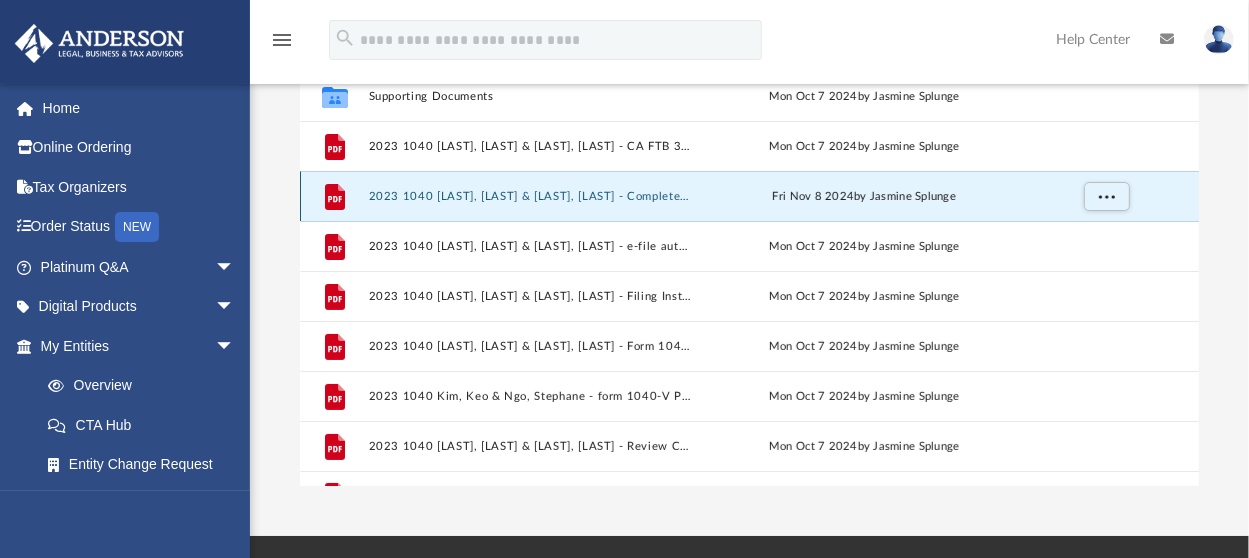click on "2023 1040 [LAST], [LAST] & [LAST], [LAST] - Completed Copy.pdf" at bounding box center (530, 196) 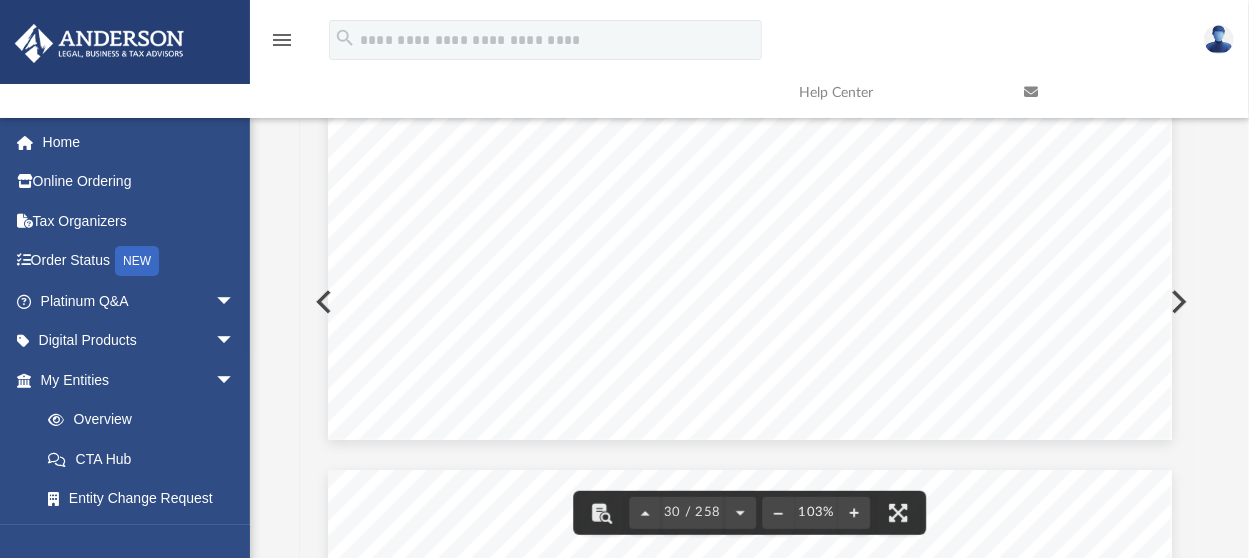 scroll, scrollTop: 32800, scrollLeft: 0, axis: vertical 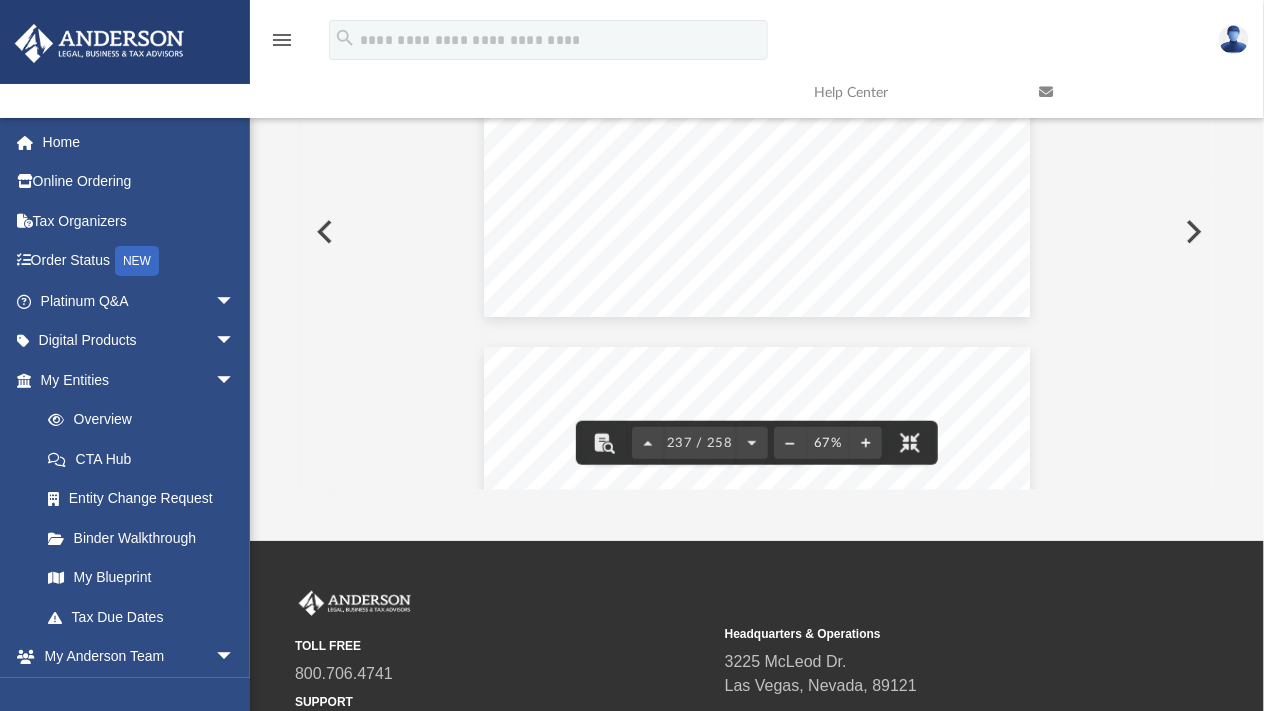 click on "DEPARTMENT   OF   REVENUE (EX)   03-23   (I) 374061   09-26-23   CCH pennsylvania PA-8879 PRIMARY   TAXPAYER'S   PERSONAL   IDENTIFICATION   NUMBER   (PIN) SECONDARY   TAXPAYER'S   PIN ERO's   EFIN/PIN The   ERO   must   retain   this   form   and   supporting   documents   for   three   years. DO   NOT   SUBMIT   THIS   FORM   TO   THE   PA   DEPARTMENT   OF   REVENUE   UNLESS   REQUESTED   TO   DO   SO. Declaration   Control   Number/Submission   ID Social   Security   Number Social   Security   Number Primary   Taxpayer's   Name Secondary   Taxpayer's   Name 1. 2. 3. 4. 5. Adjusted   PA   taxable   income   (Form   PA-40,   Line   11) PA   tax   liability   (Form   PA-40,   Line   12) Total   PA   tax   withheld   (Form   PA-40,   Line   13) ~~~~~~~~~~~~~~~~~~~~~~~~~~~~~~   1. 2. 3. 4. 5. ~~~~~~~~~~~~~~~~~~~~~~~~~~~~~~~~~~~~~ ~~~~~~~~~~~~~~~~~~~~~~~~~~~~~~~~~ Amount   to   be   refunded   (Form   PA-40,   Line   30) Total   payment   (tax   due)   (Form   PA-40,   Line   28) Under   penalties   of     I" at bounding box center (757, -76589) 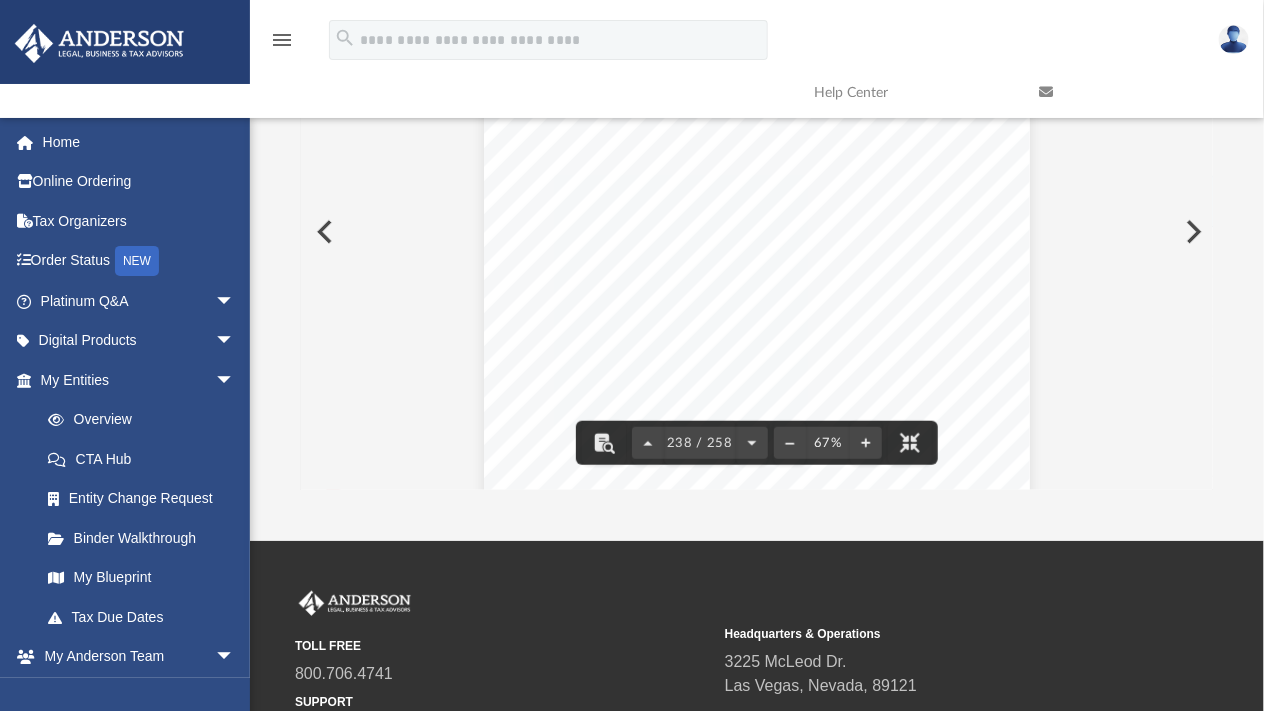 scroll, scrollTop: 168939, scrollLeft: 0, axis: vertical 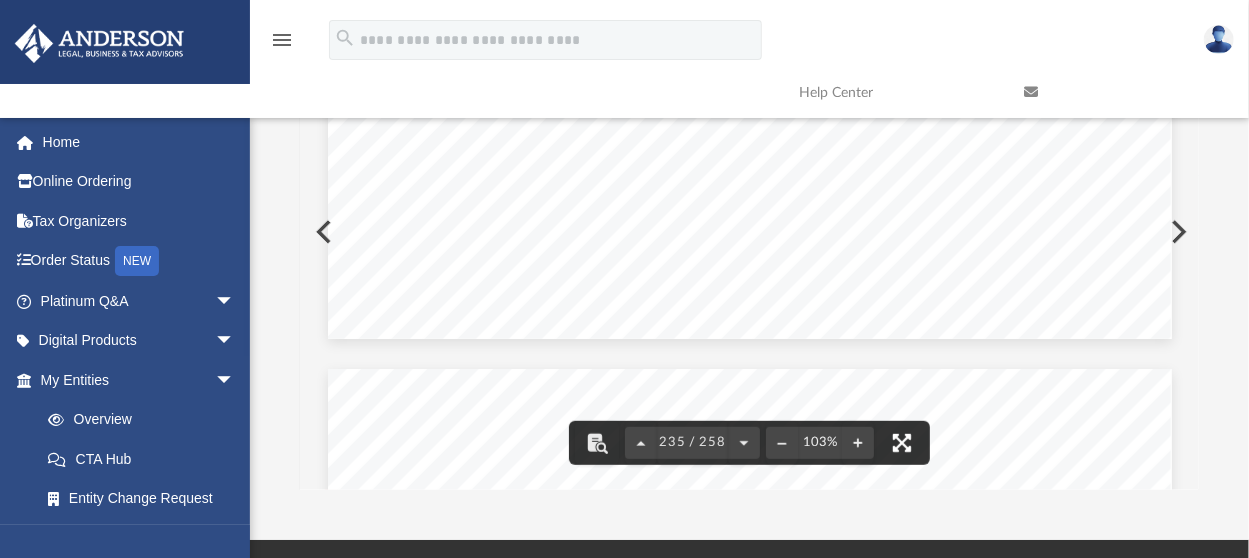 click at bounding box center [902, 443] 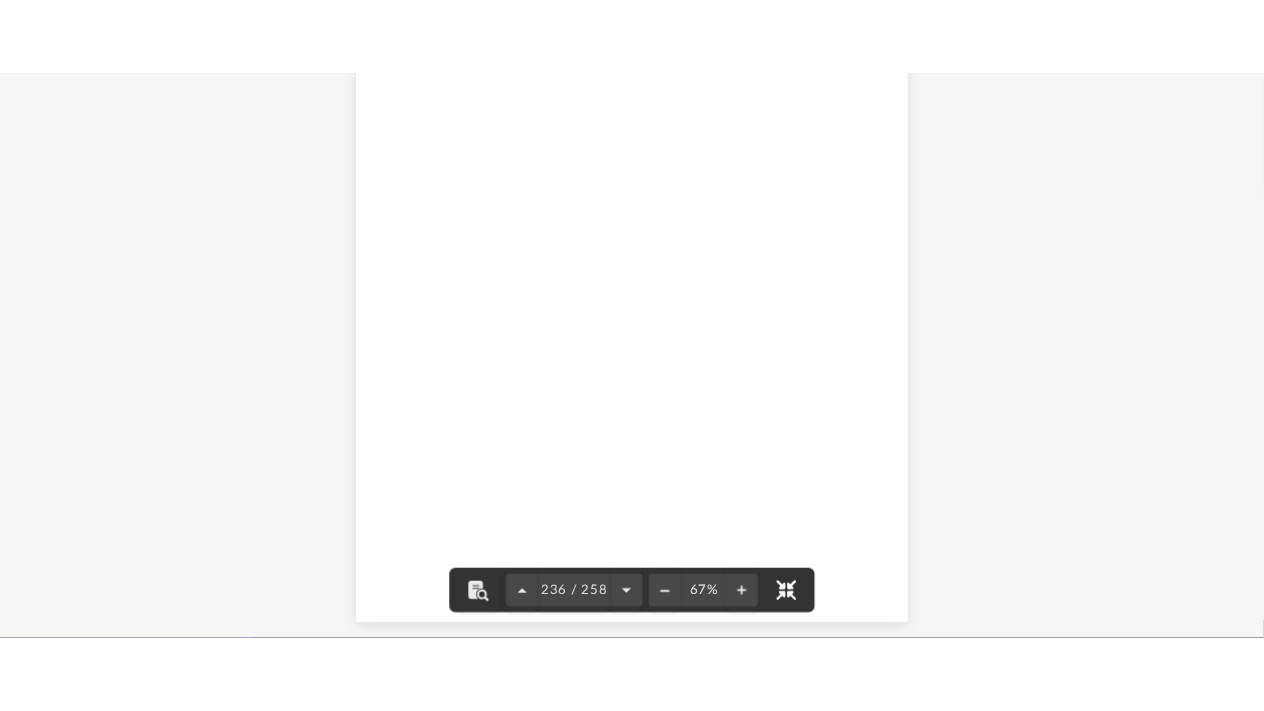 scroll, scrollTop: 296, scrollLeft: 0, axis: vertical 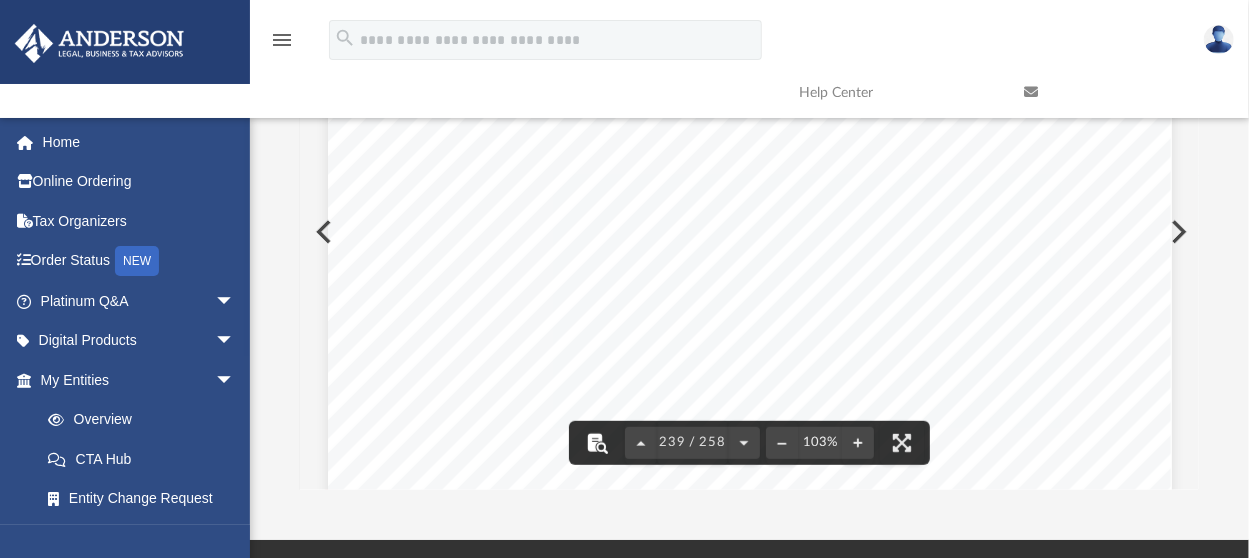 click at bounding box center (597, 443) 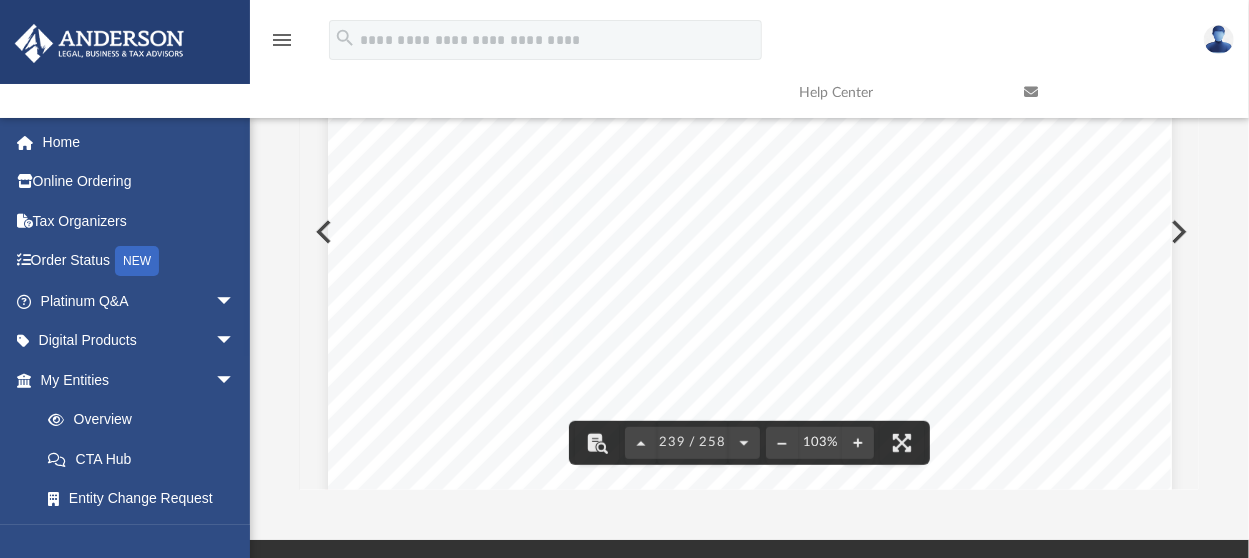 scroll, scrollTop: 16, scrollLeft: 15, axis: both 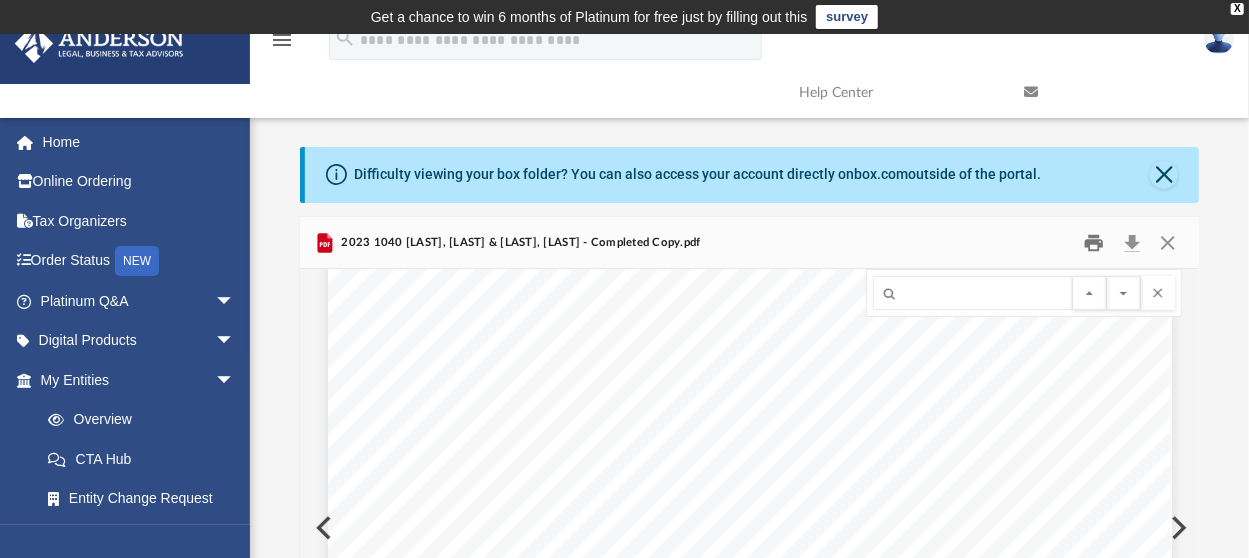 click at bounding box center (1095, 242) 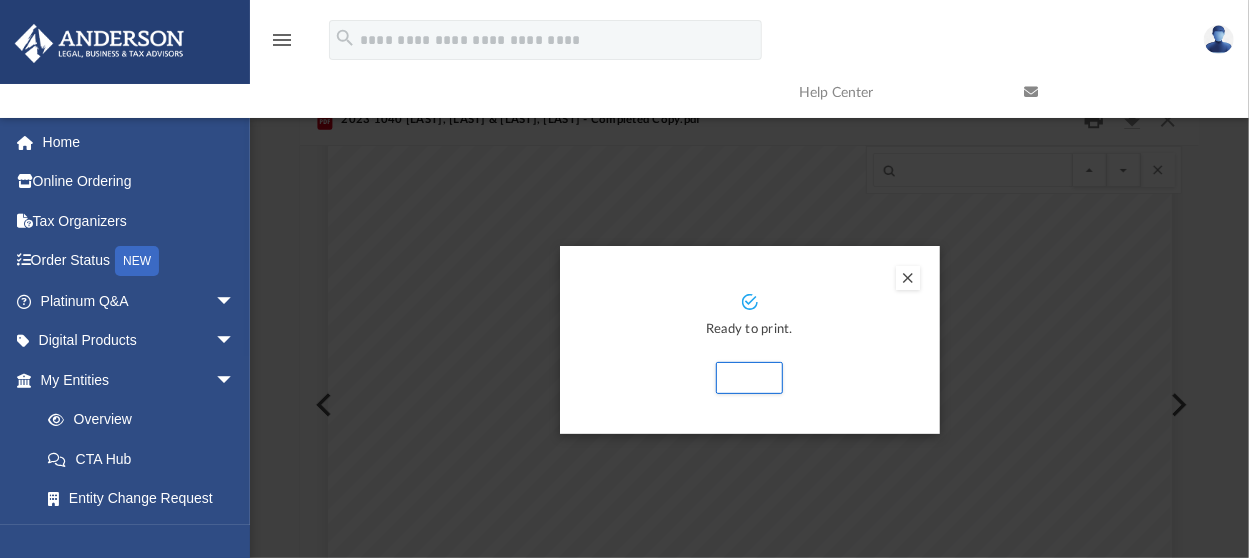 scroll, scrollTop: 200, scrollLeft: 0, axis: vertical 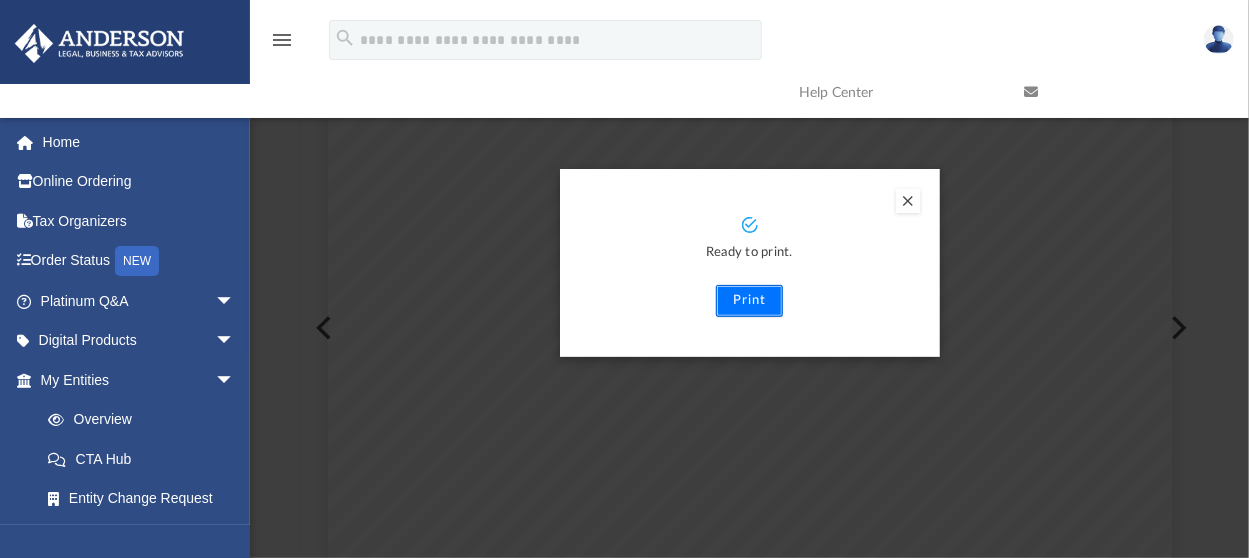 click on "Print" at bounding box center (749, 301) 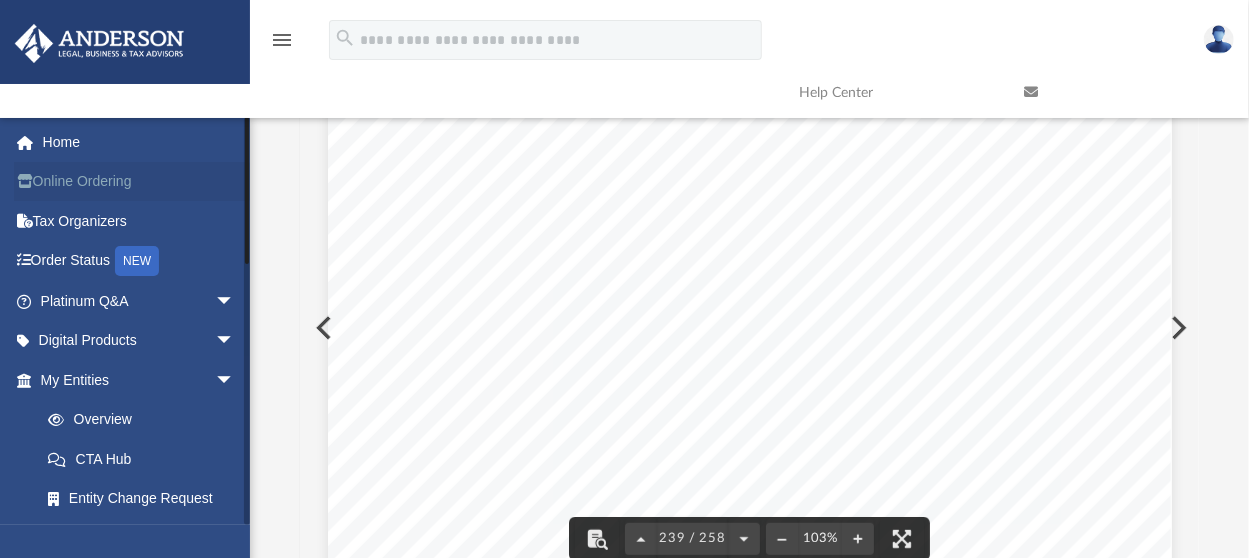scroll, scrollTop: 100, scrollLeft: 0, axis: vertical 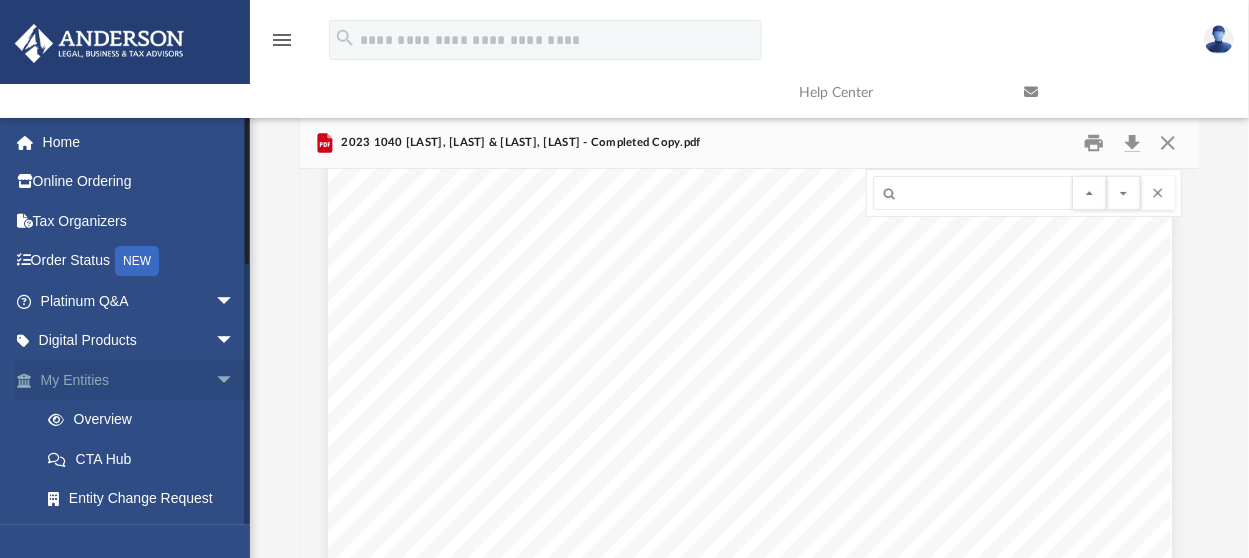 click on "My Entities arrow_drop_down" at bounding box center [139, 380] 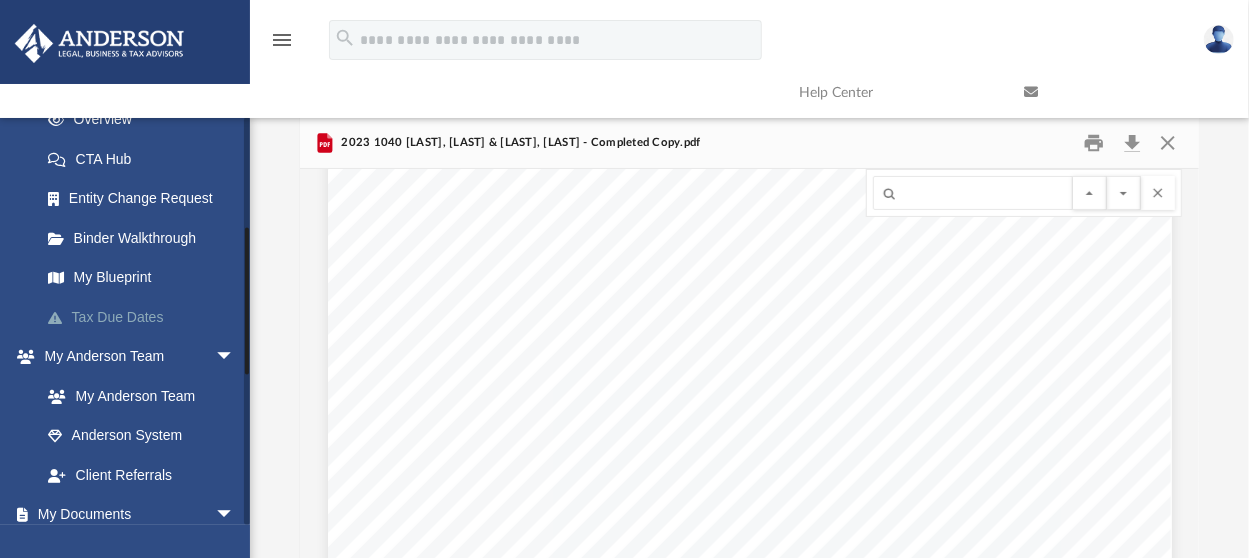 scroll, scrollTop: 373, scrollLeft: 0, axis: vertical 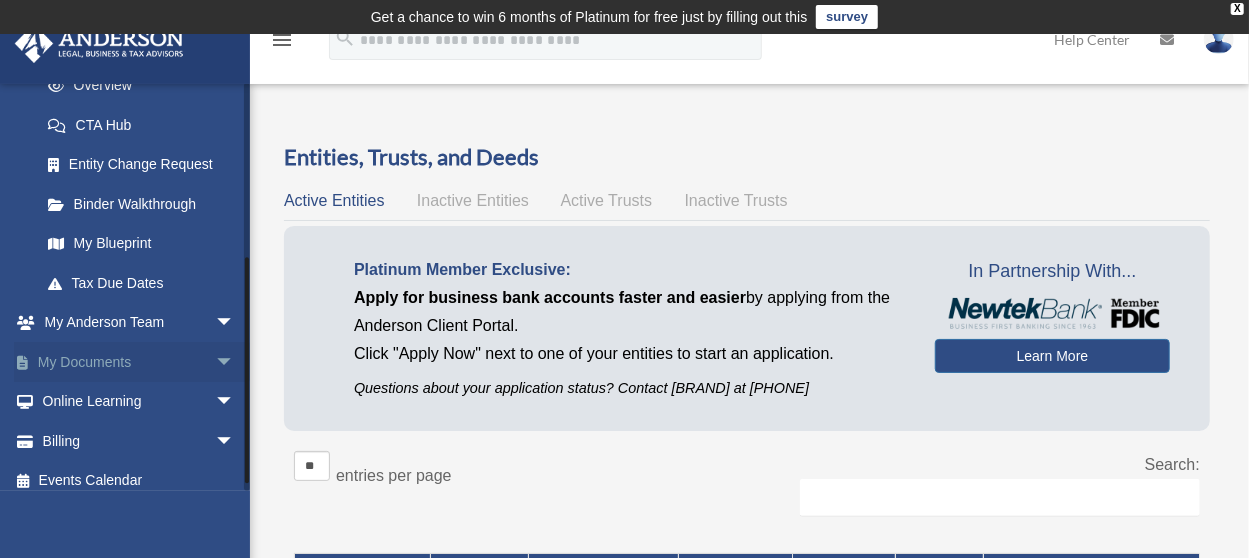 click on "My Documents arrow_drop_down" at bounding box center (139, 362) 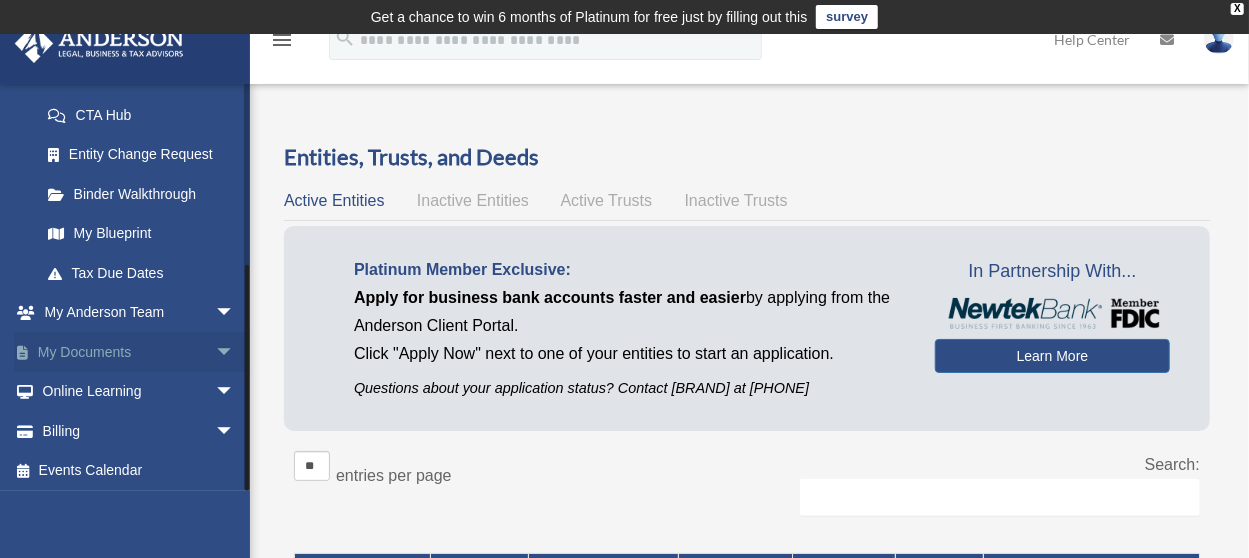 scroll, scrollTop: 312, scrollLeft: 0, axis: vertical 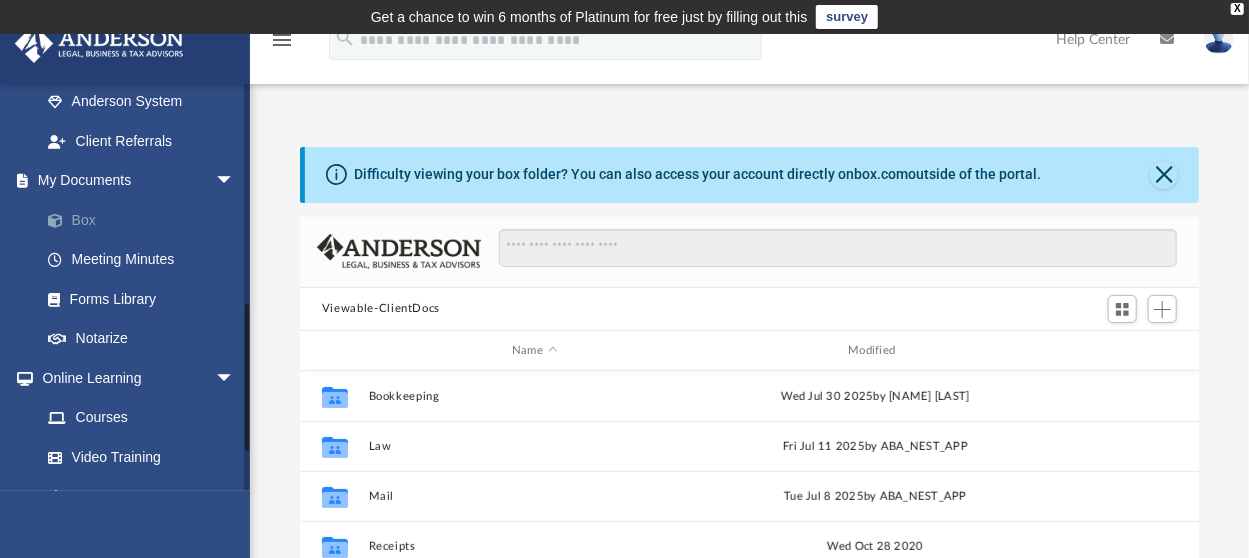 click on "Box" at bounding box center (146, 220) 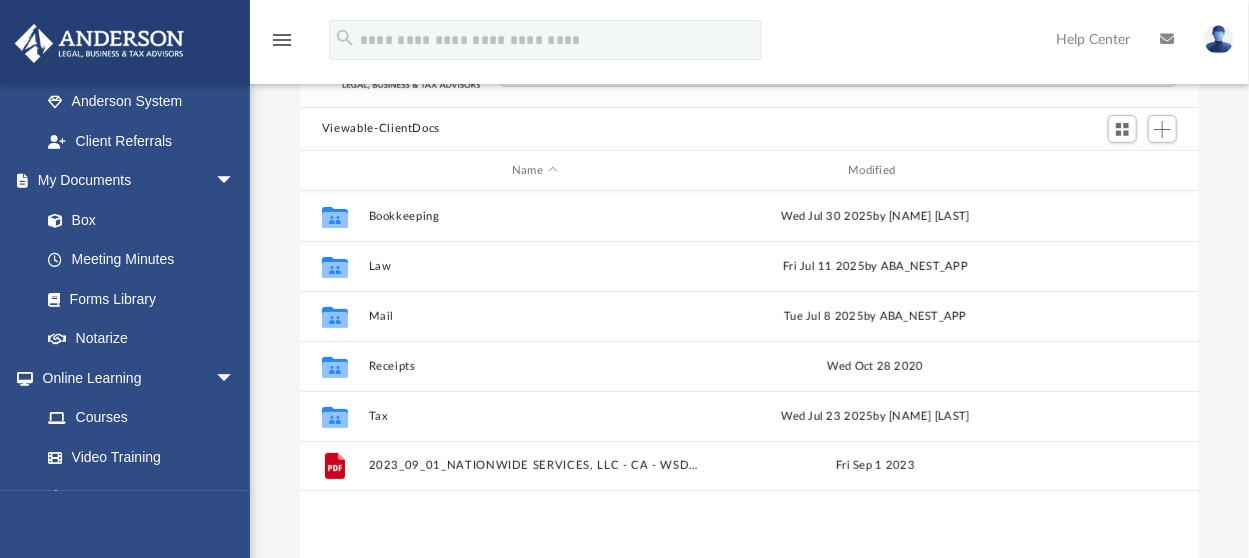 scroll, scrollTop: 300, scrollLeft: 0, axis: vertical 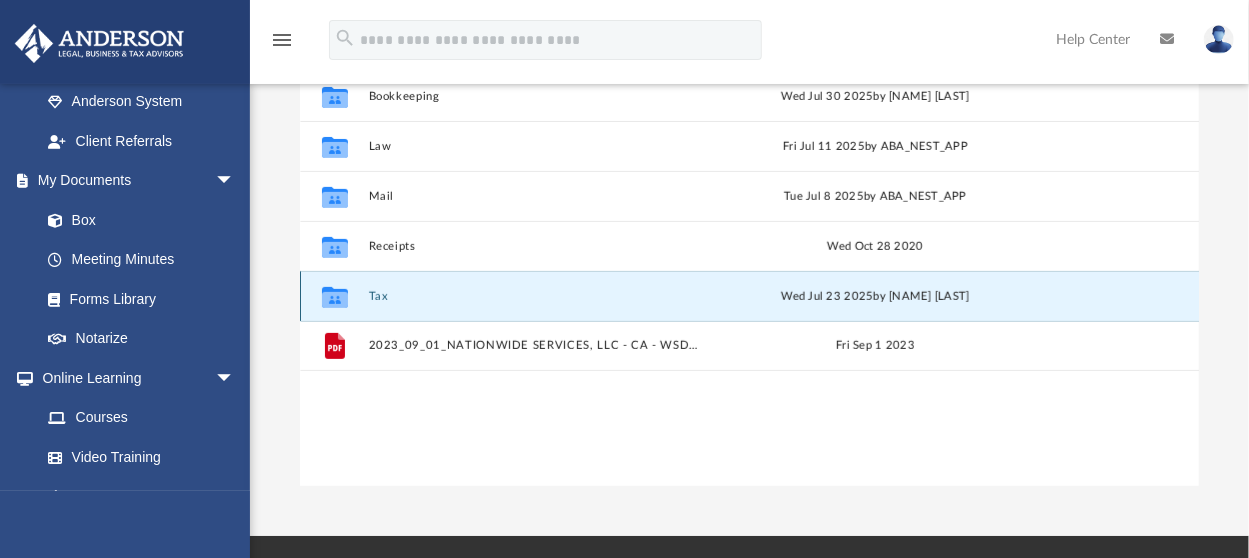 click on "Tax" at bounding box center [534, 296] 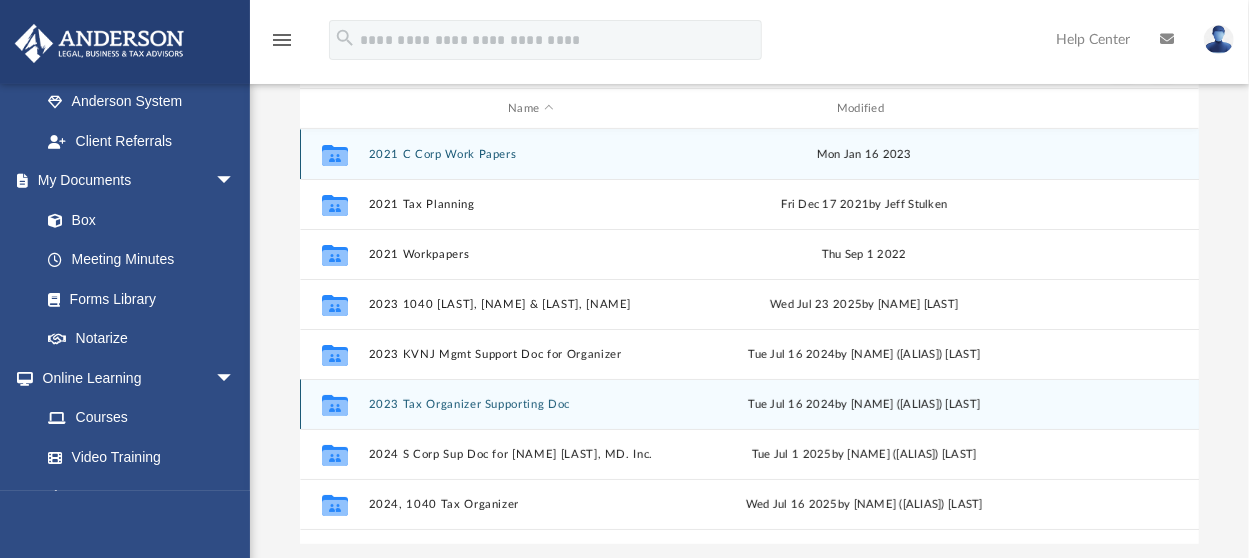 scroll, scrollTop: 200, scrollLeft: 0, axis: vertical 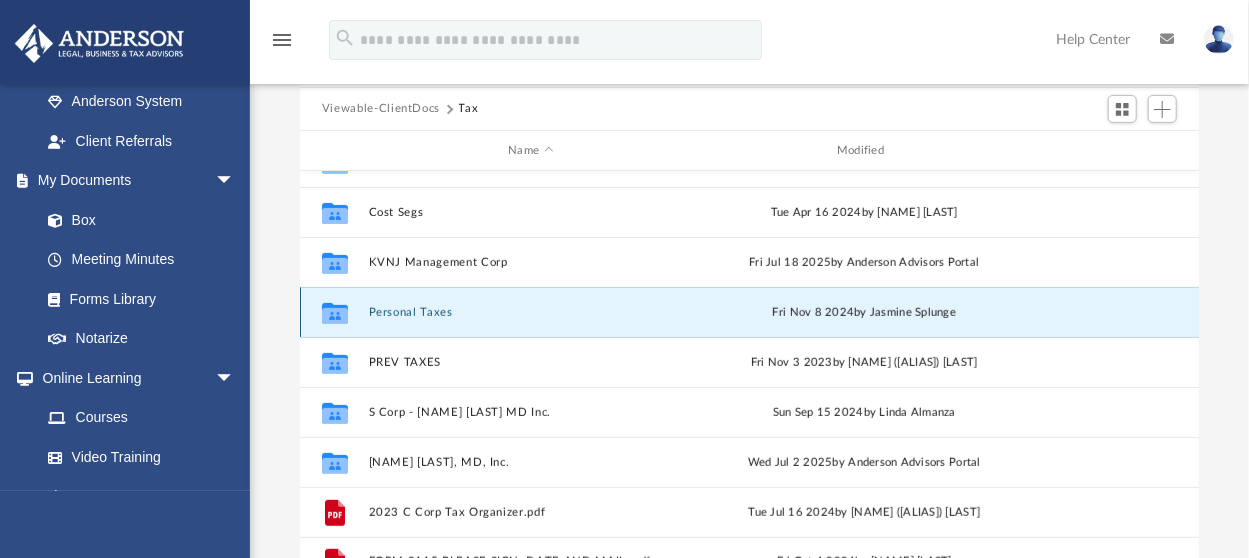 click on "Personal Taxes" at bounding box center (530, 312) 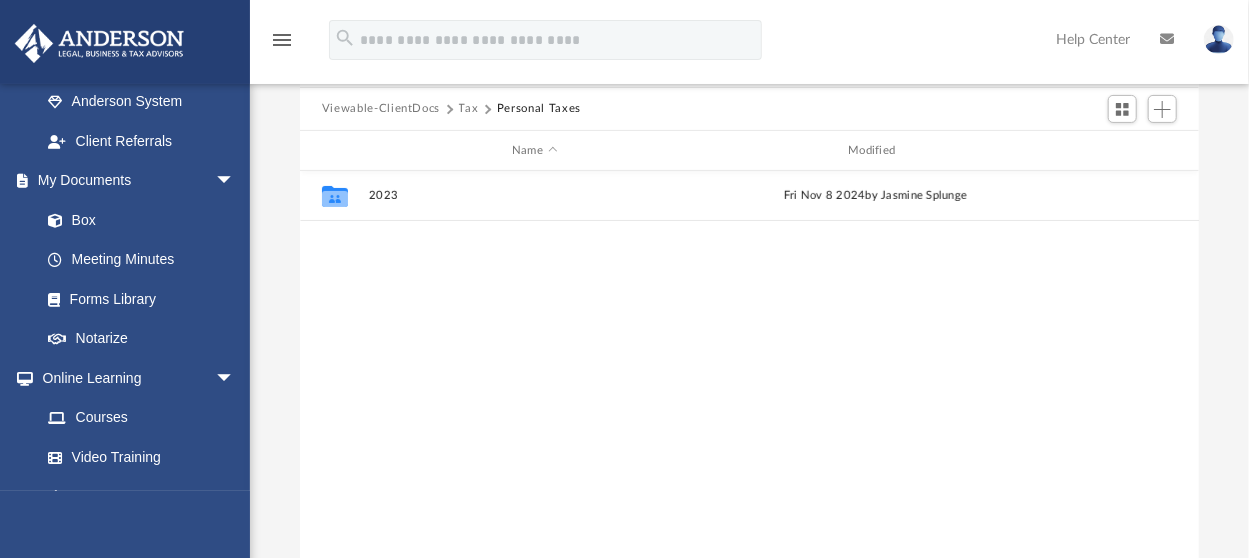 scroll, scrollTop: 0, scrollLeft: 0, axis: both 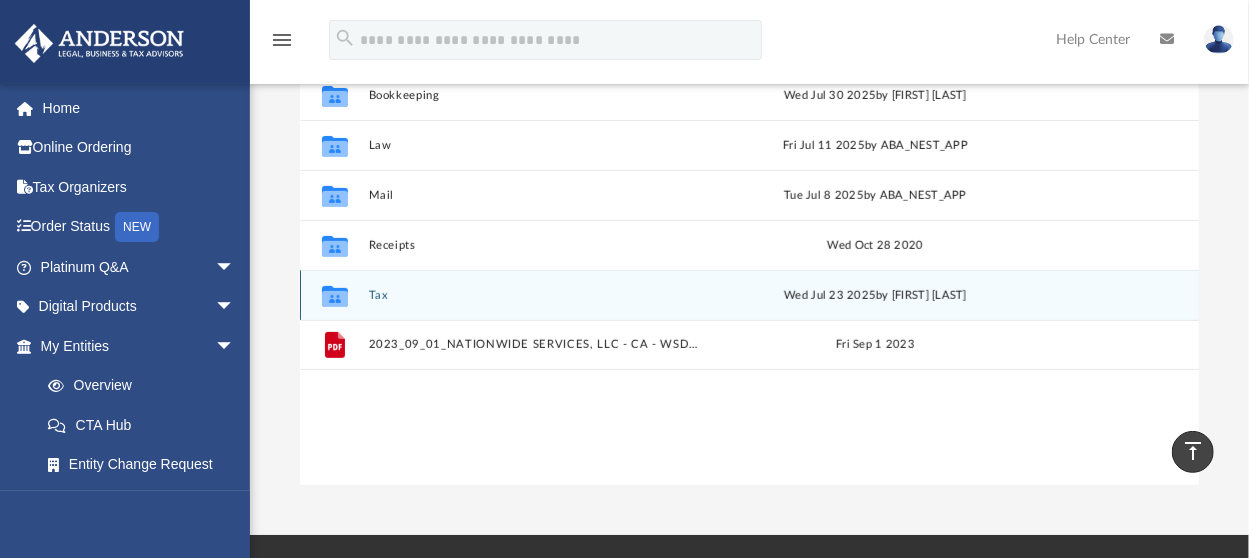 click on "Collaborated Folder Tax Wed Jul 23 2025  by Kaitlyn Smith" at bounding box center (749, 295) 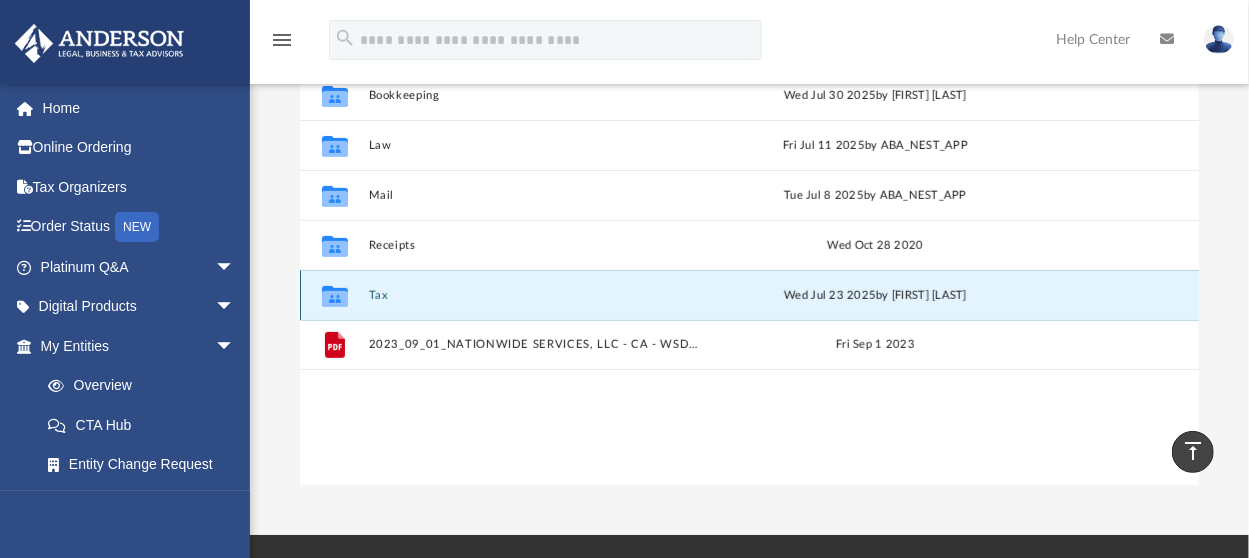 click on "Tax" at bounding box center [534, 295] 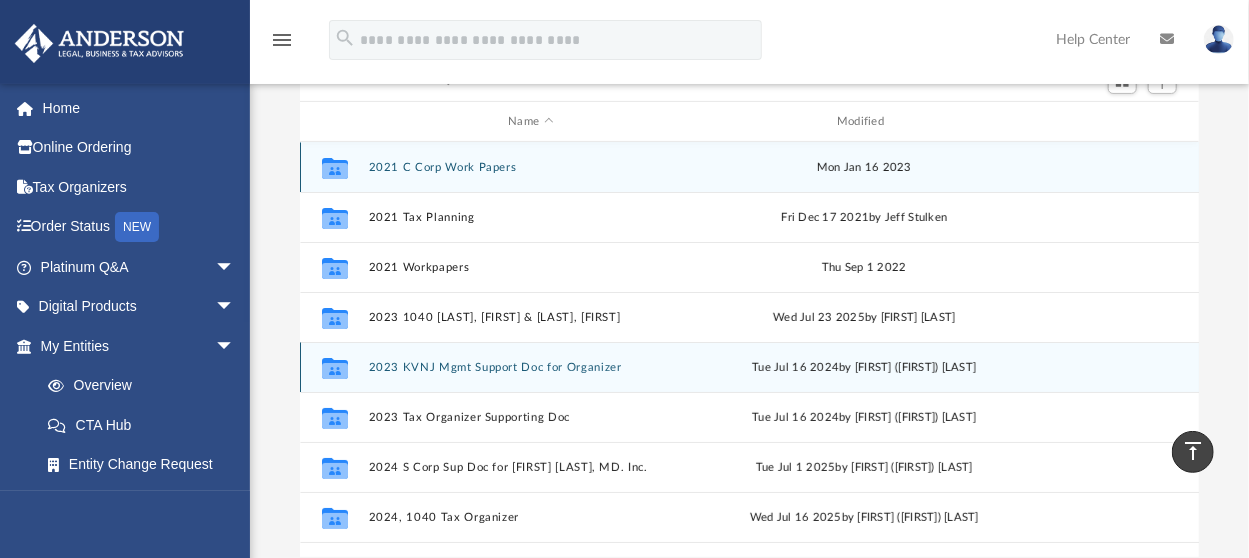 scroll, scrollTop: 201, scrollLeft: 0, axis: vertical 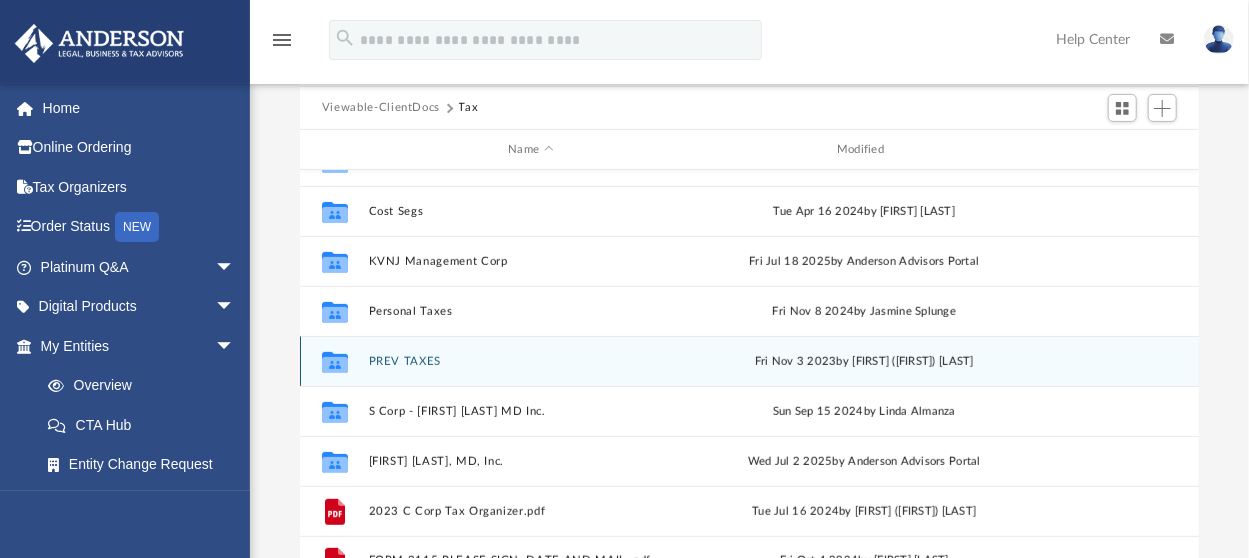 click on "PREV TAXES" at bounding box center (530, 361) 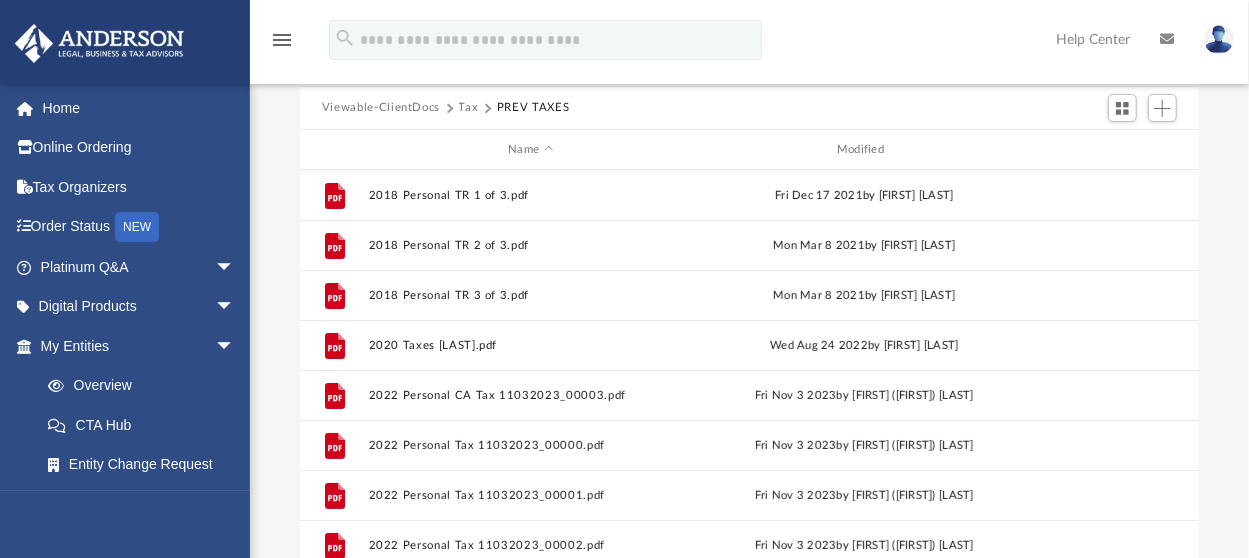 scroll, scrollTop: 184, scrollLeft: 0, axis: vertical 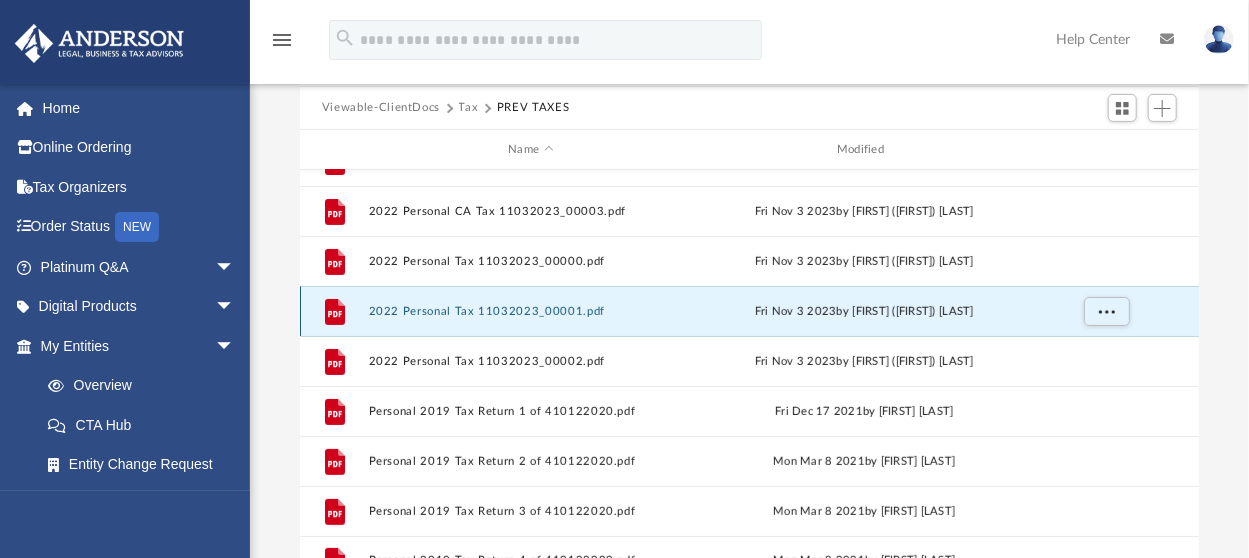 click on "2022 Personal Tax 11032023_00001.pdf" at bounding box center [530, 311] 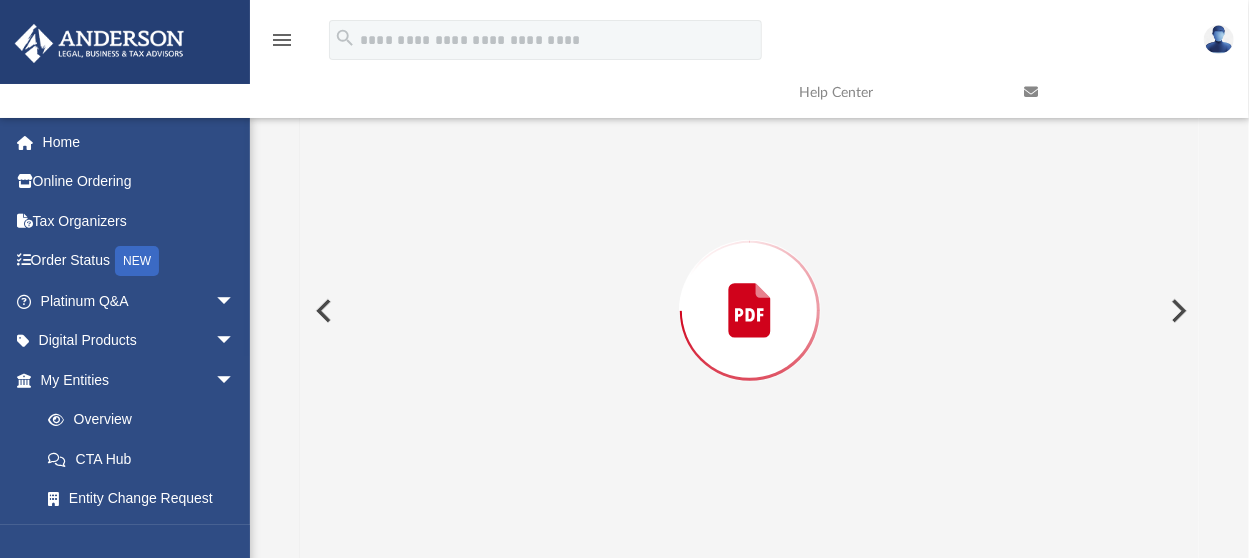scroll, scrollTop: 226, scrollLeft: 0, axis: vertical 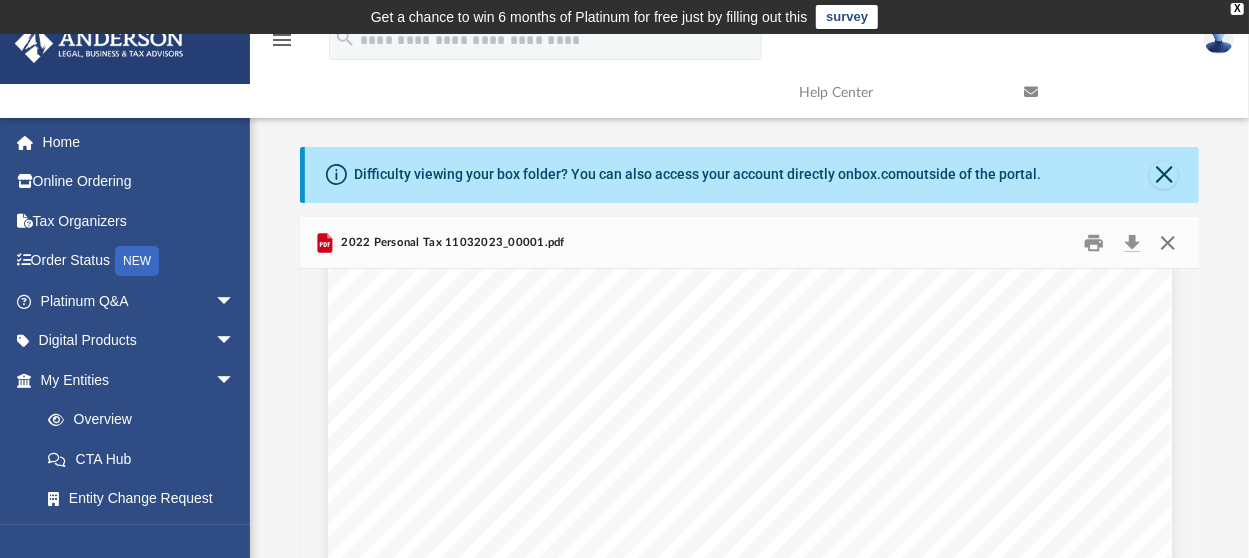 click at bounding box center (1168, 242) 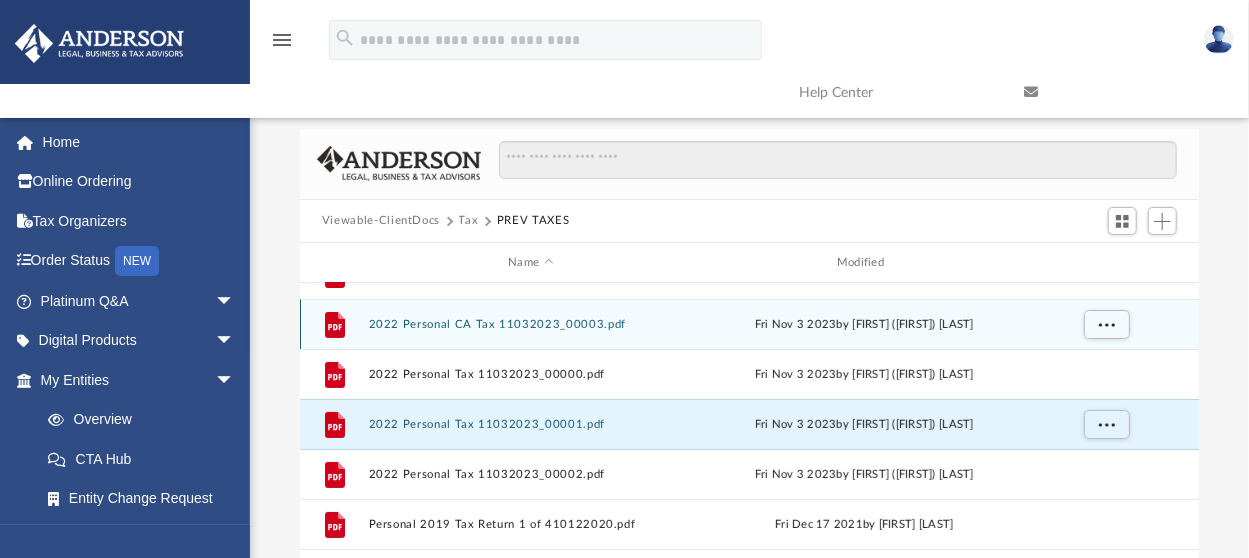 scroll, scrollTop: 200, scrollLeft: 0, axis: vertical 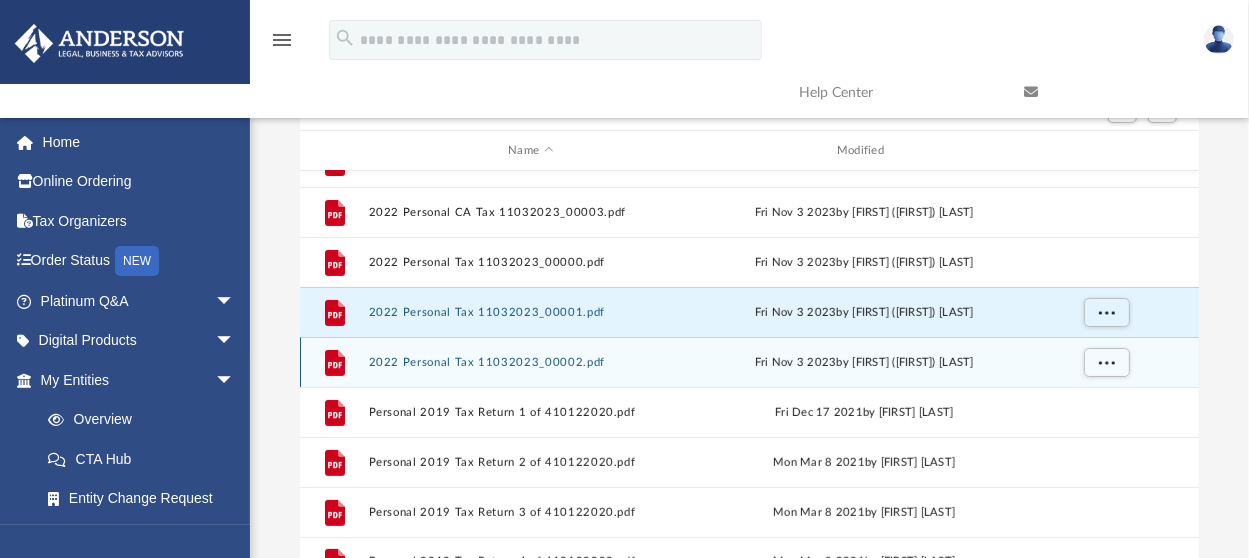 click on "2022 Personal Tax 11032023_00002.pdf" at bounding box center (530, 362) 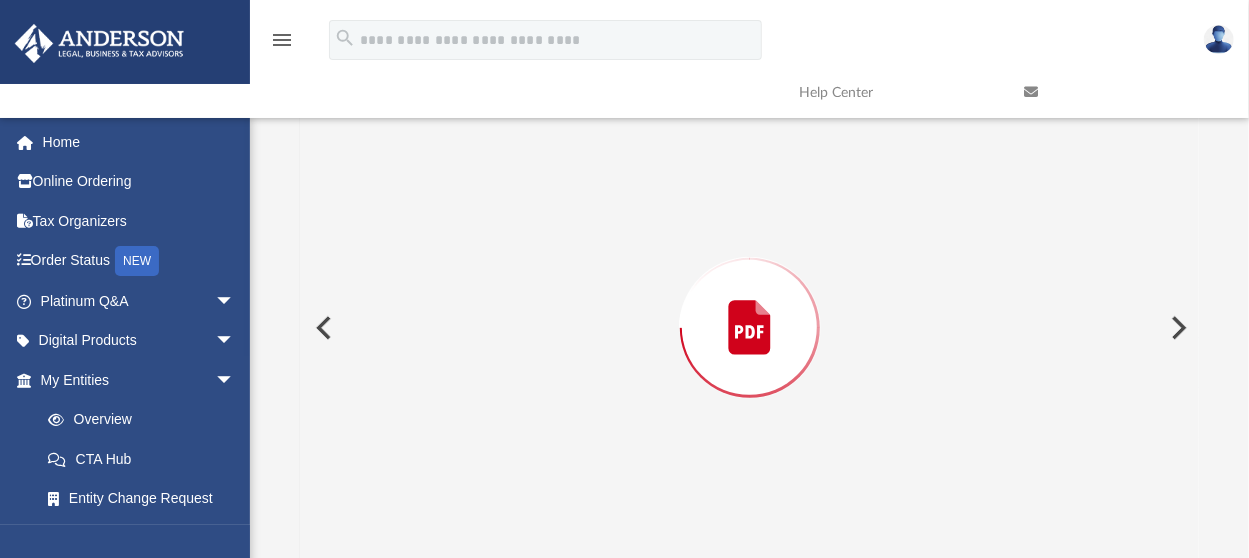 scroll, scrollTop: 217, scrollLeft: 0, axis: vertical 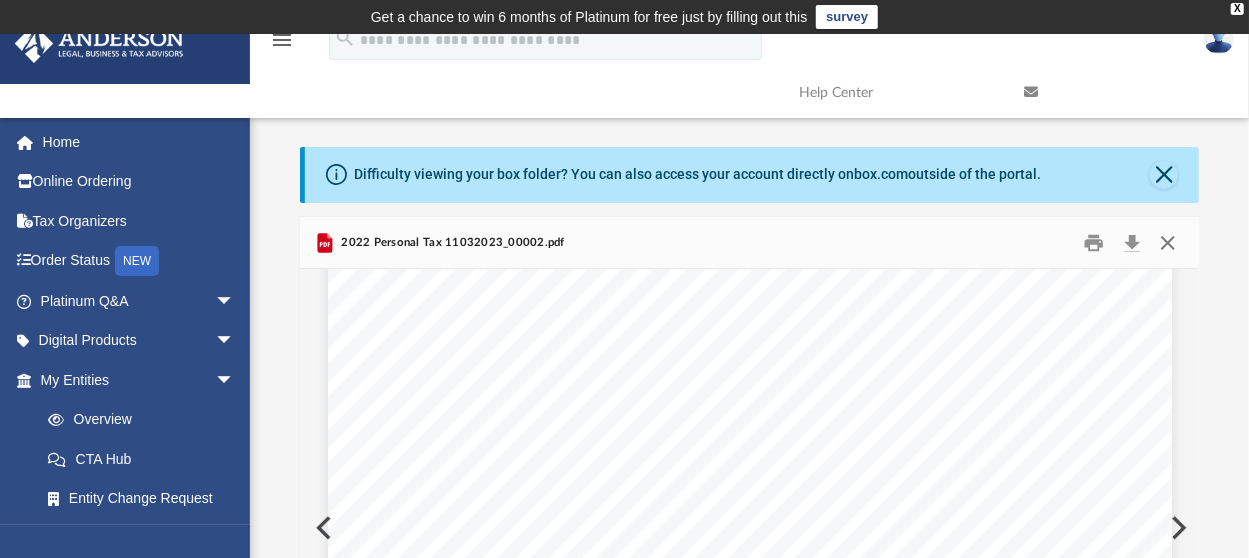 click at bounding box center [1168, 242] 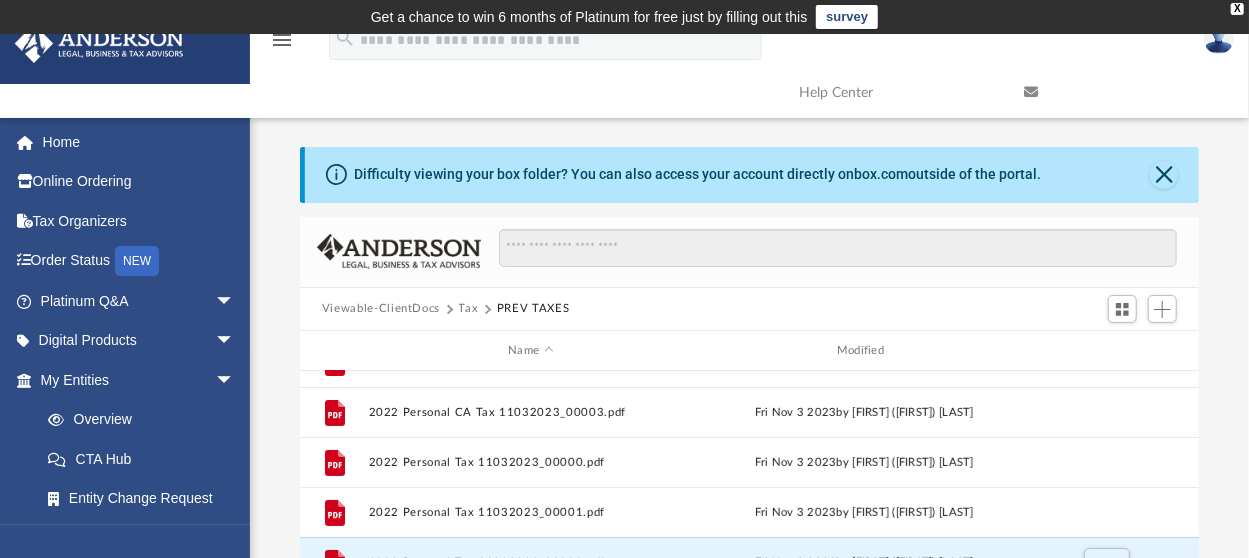 scroll, scrollTop: 27, scrollLeft: 0, axis: vertical 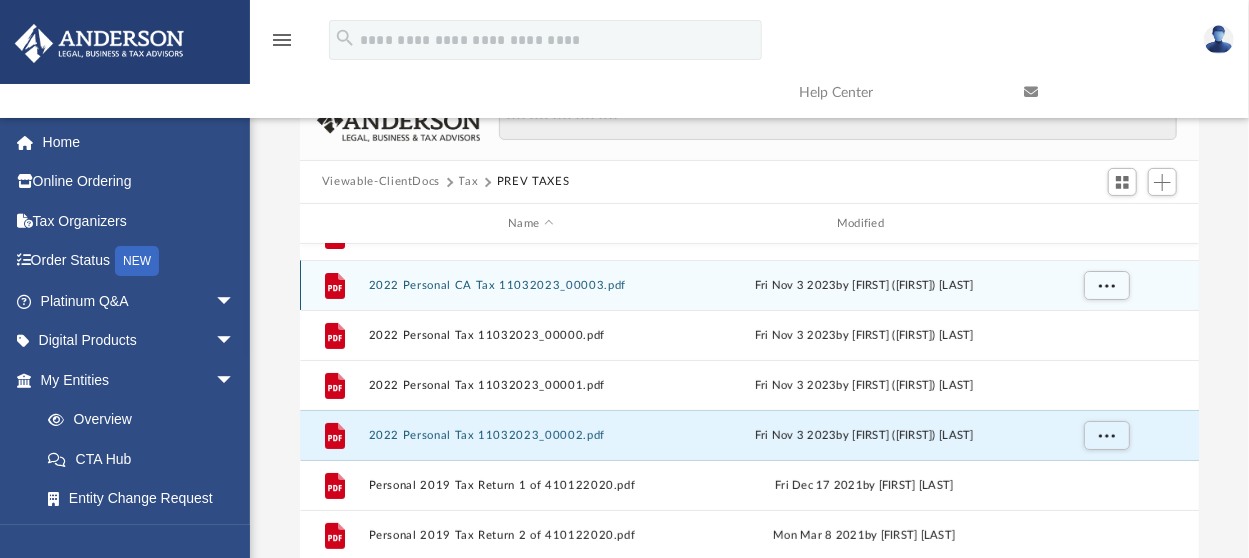 click on "2022 Personal CA Tax 11032023_00003.pdf" at bounding box center [530, 285] 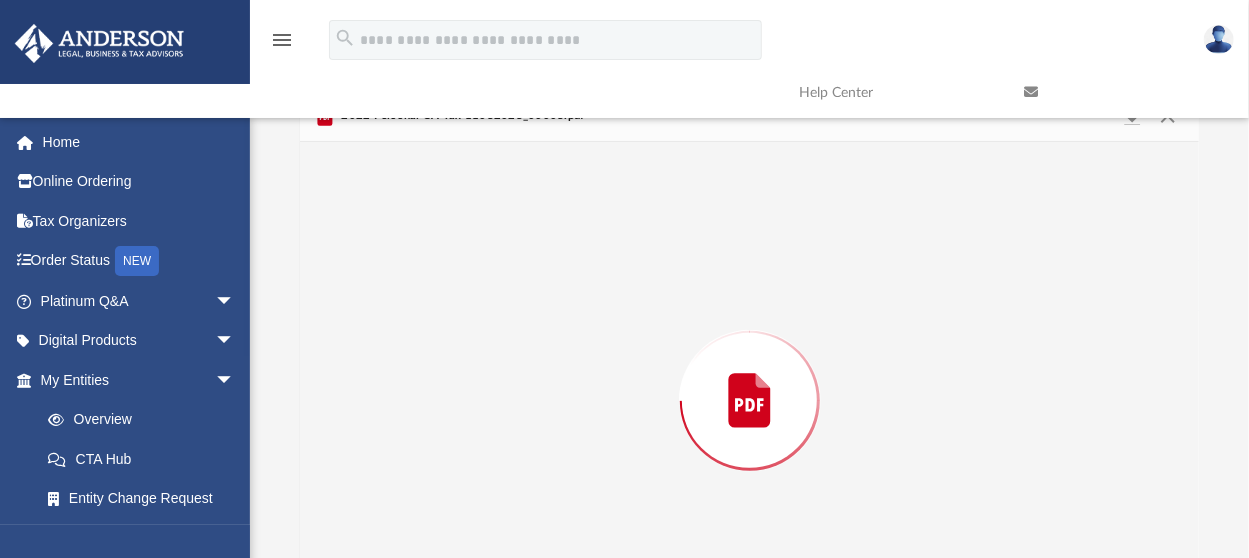scroll, scrollTop: 217, scrollLeft: 0, axis: vertical 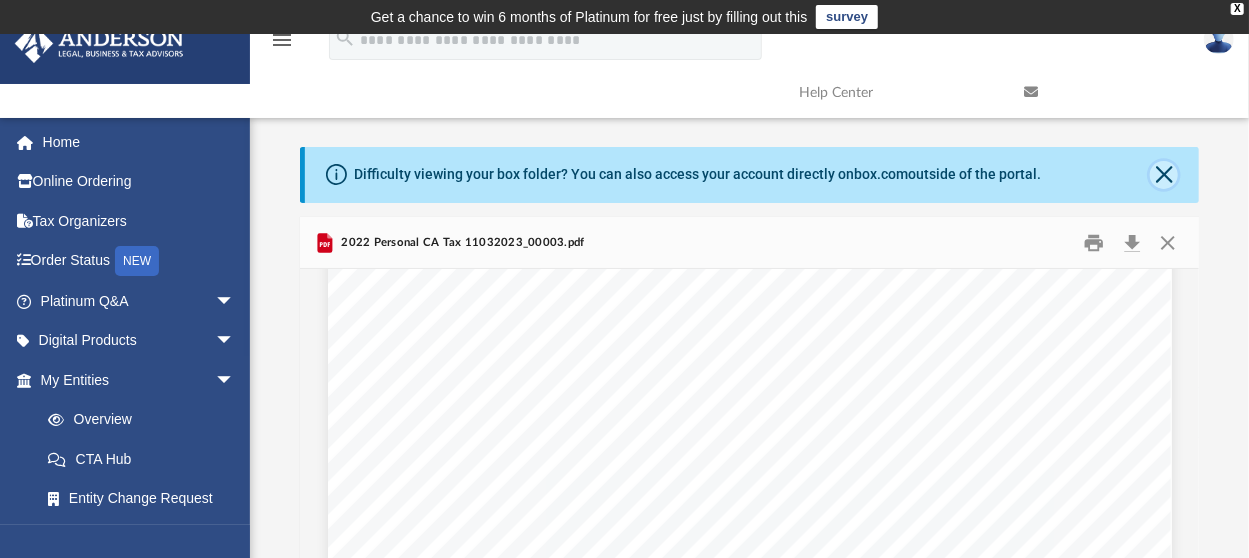 click 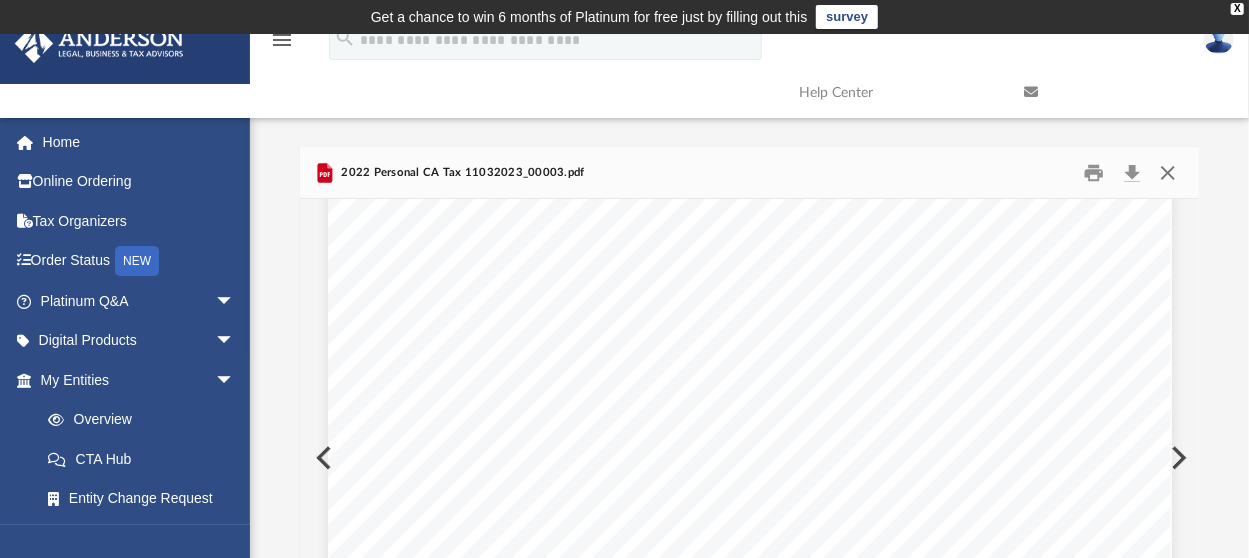 click at bounding box center [1168, 172] 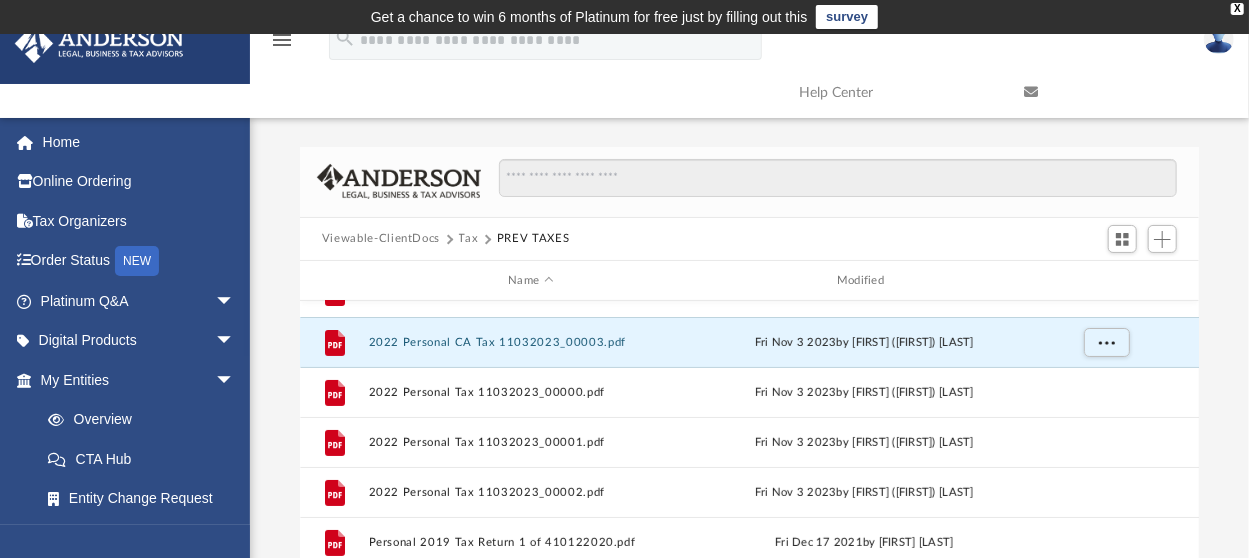 drag, startPoint x: 398, startPoint y: 236, endPoint x: 419, endPoint y: 244, distance: 22.472204 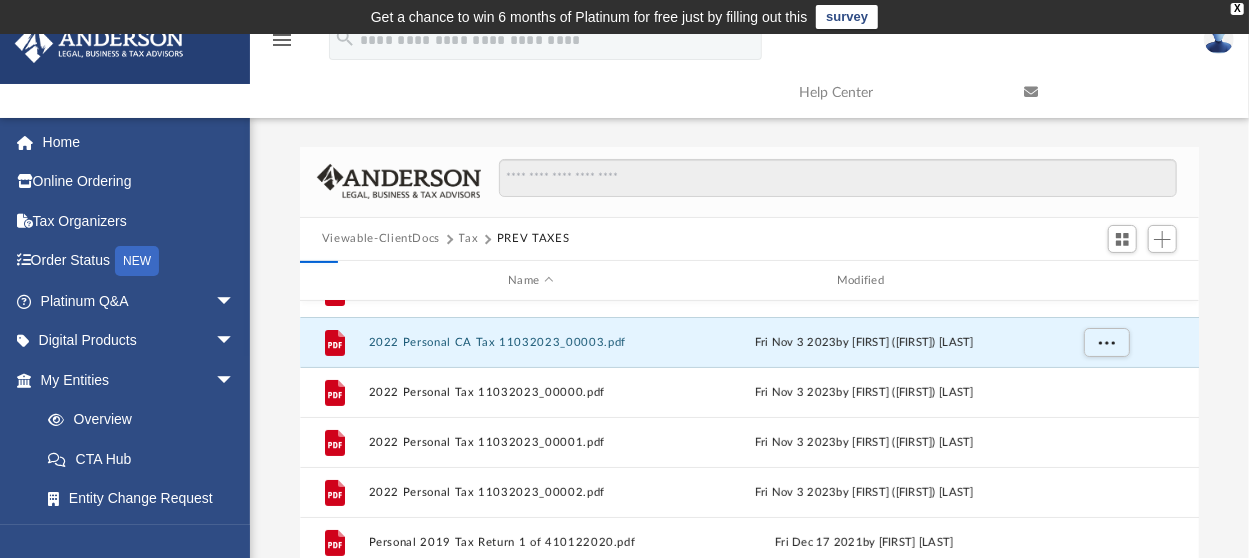scroll, scrollTop: 0, scrollLeft: 0, axis: both 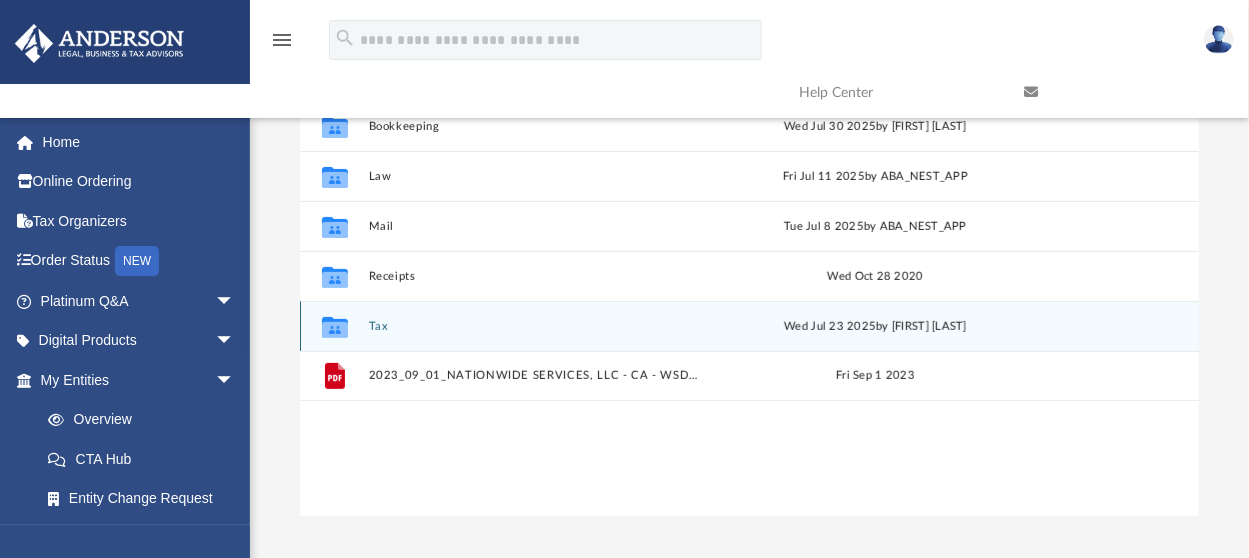 click on "Tax" at bounding box center [534, 326] 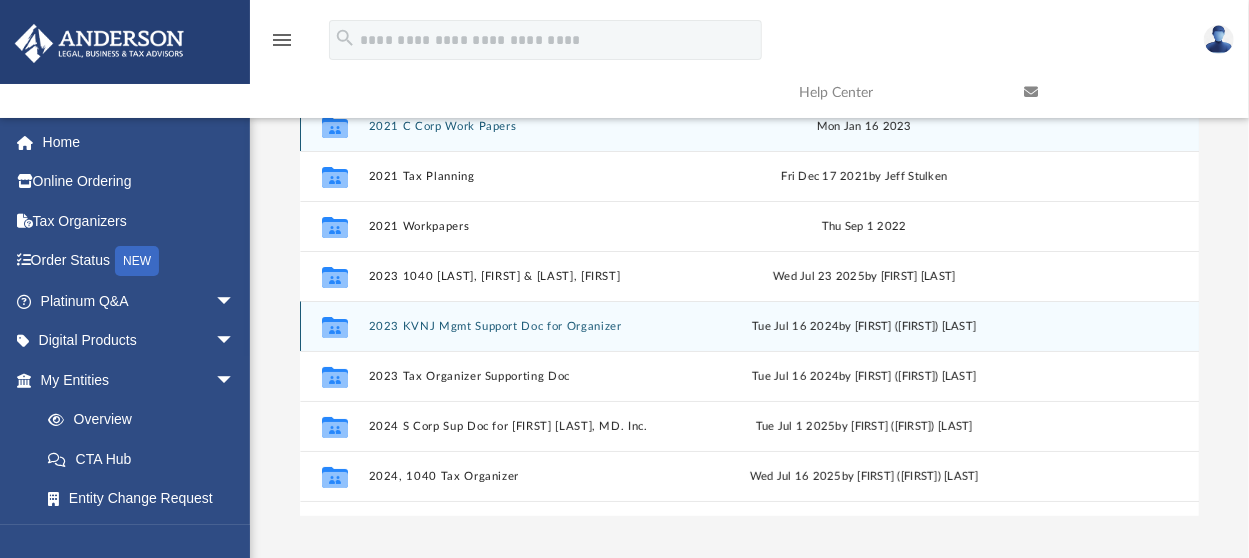 scroll, scrollTop: 100, scrollLeft: 0, axis: vertical 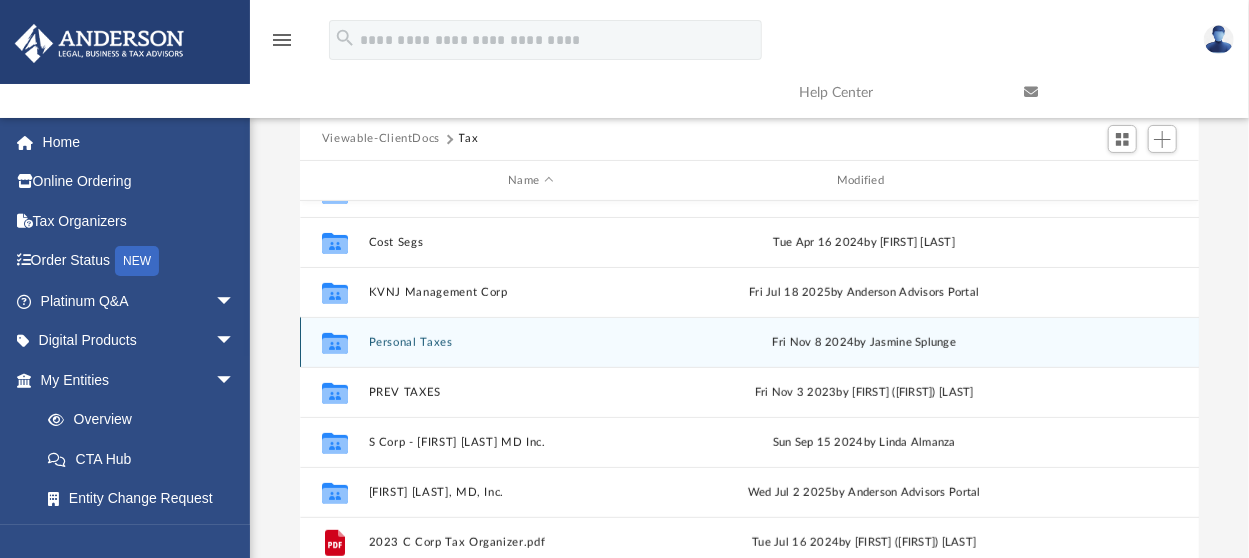 click on "Personal Taxes" at bounding box center (530, 342) 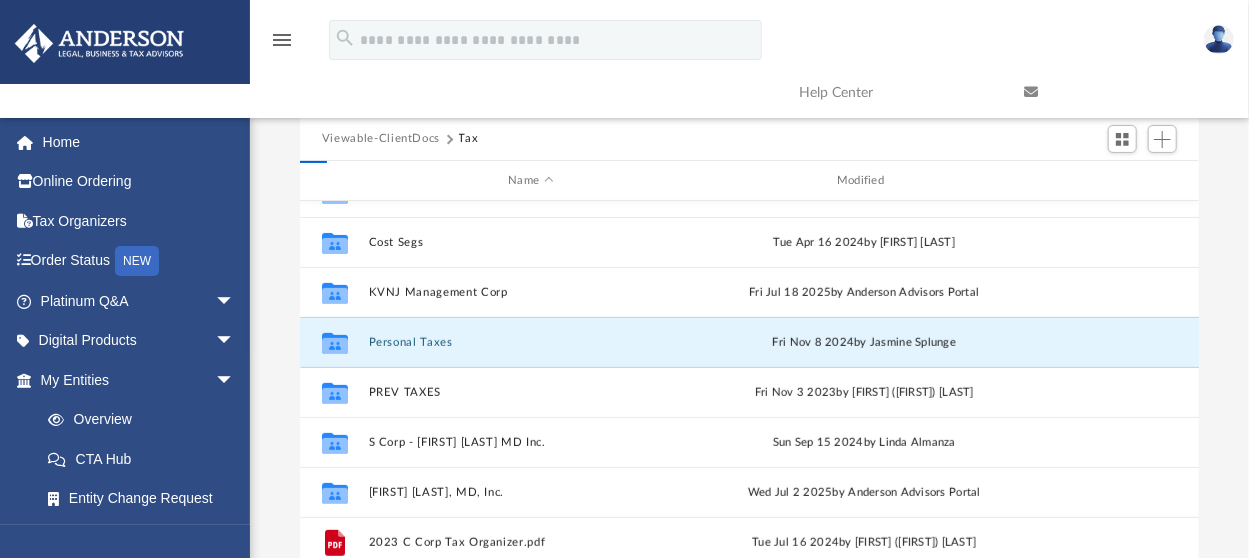 scroll, scrollTop: 0, scrollLeft: 0, axis: both 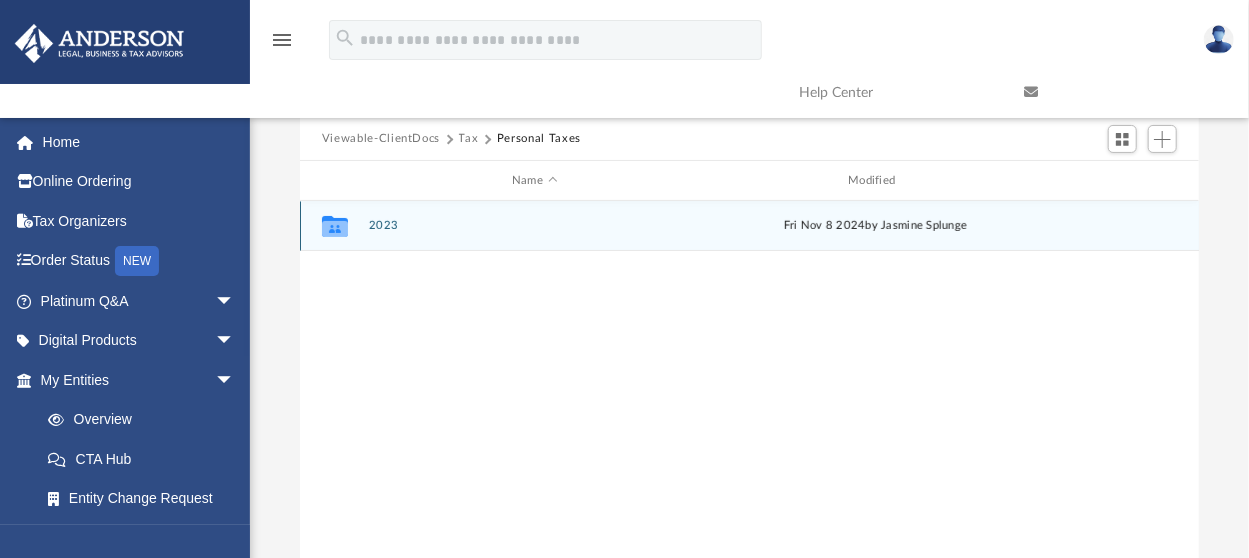 click on "2023" at bounding box center [534, 226] 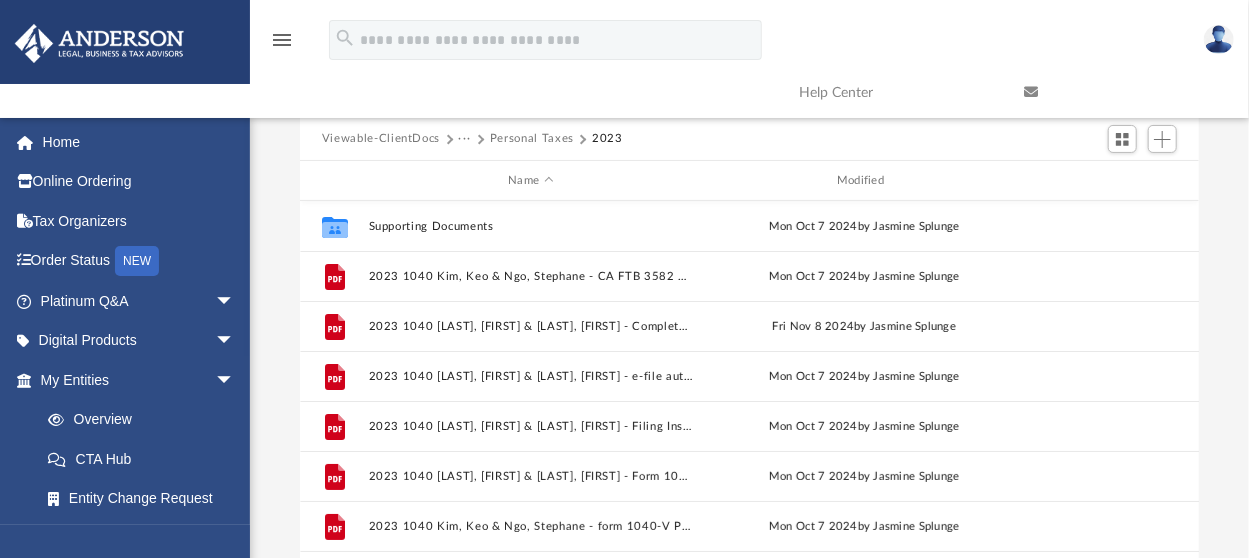 click on "Personal Taxes" at bounding box center [532, 139] 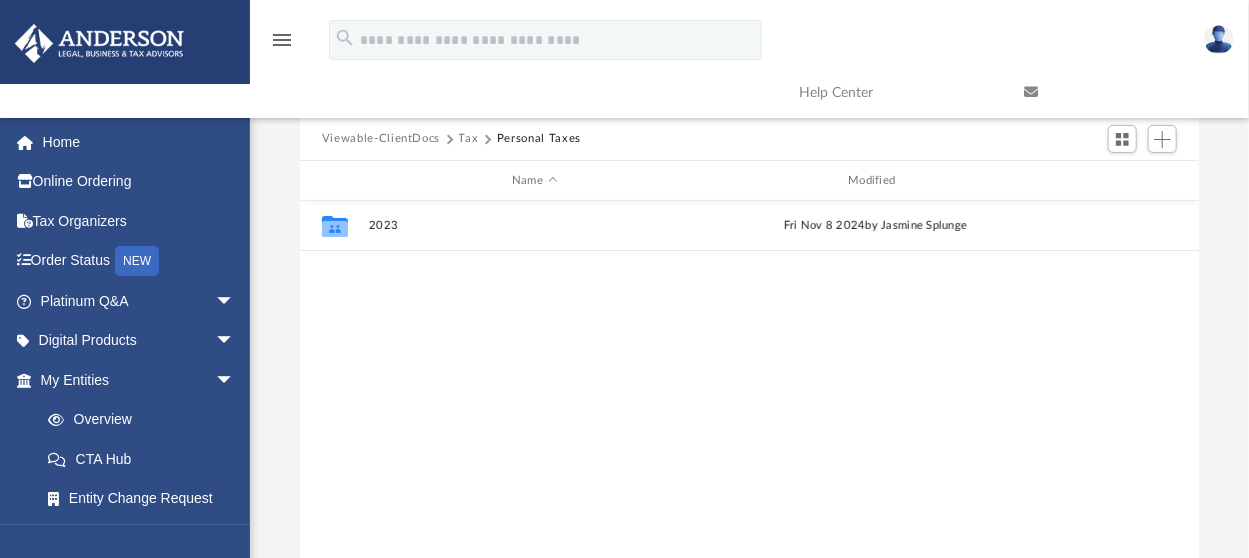 click on "Viewable-ClientDocs" at bounding box center (381, 139) 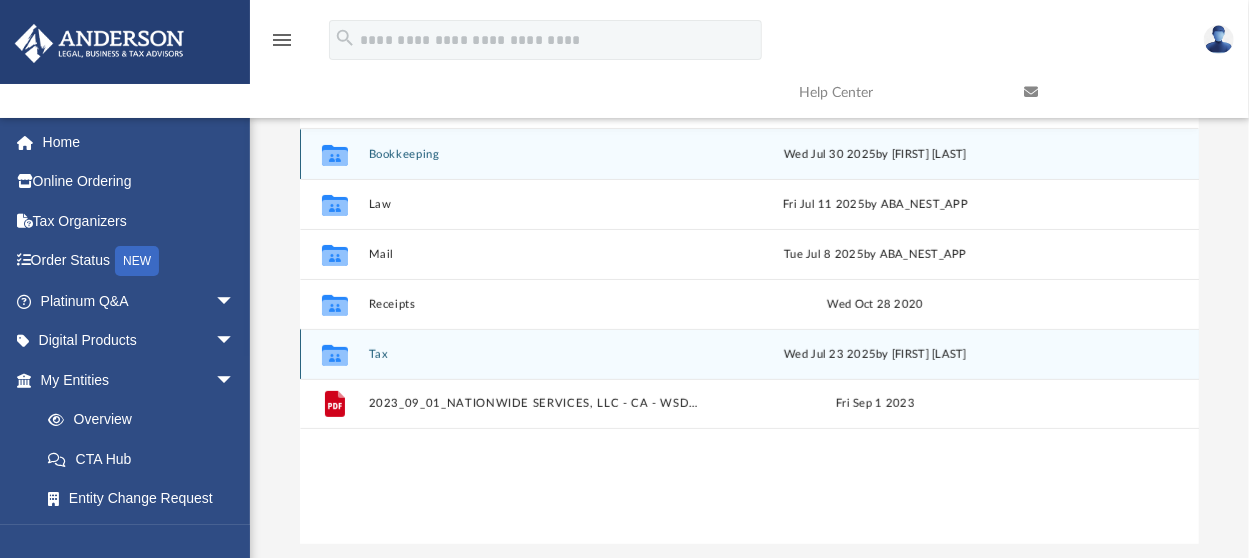 scroll, scrollTop: 200, scrollLeft: 0, axis: vertical 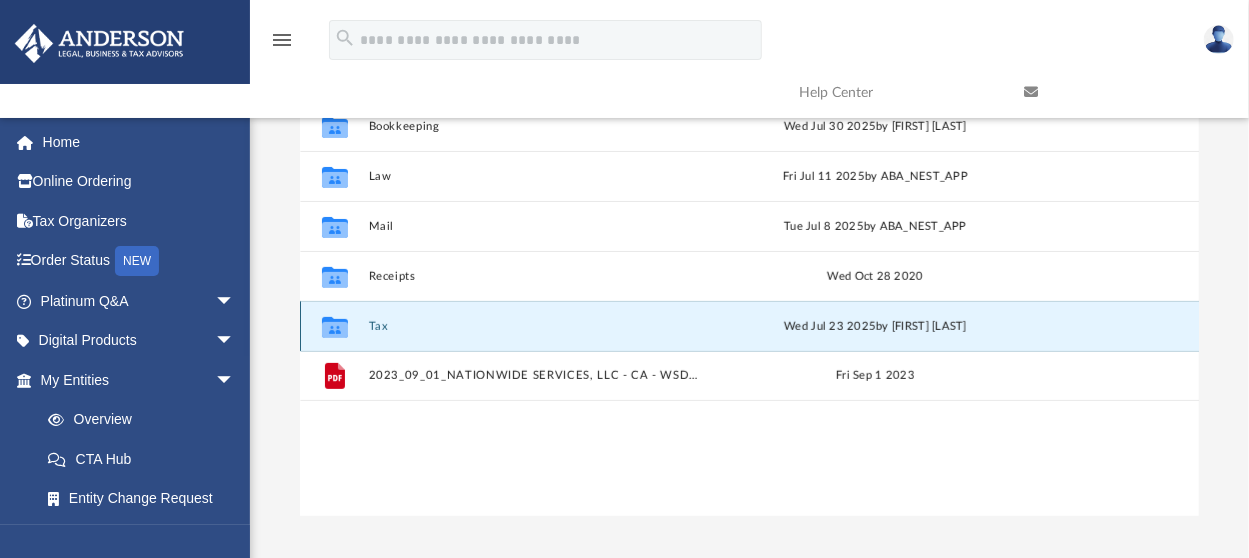 click on "Tax" at bounding box center (534, 326) 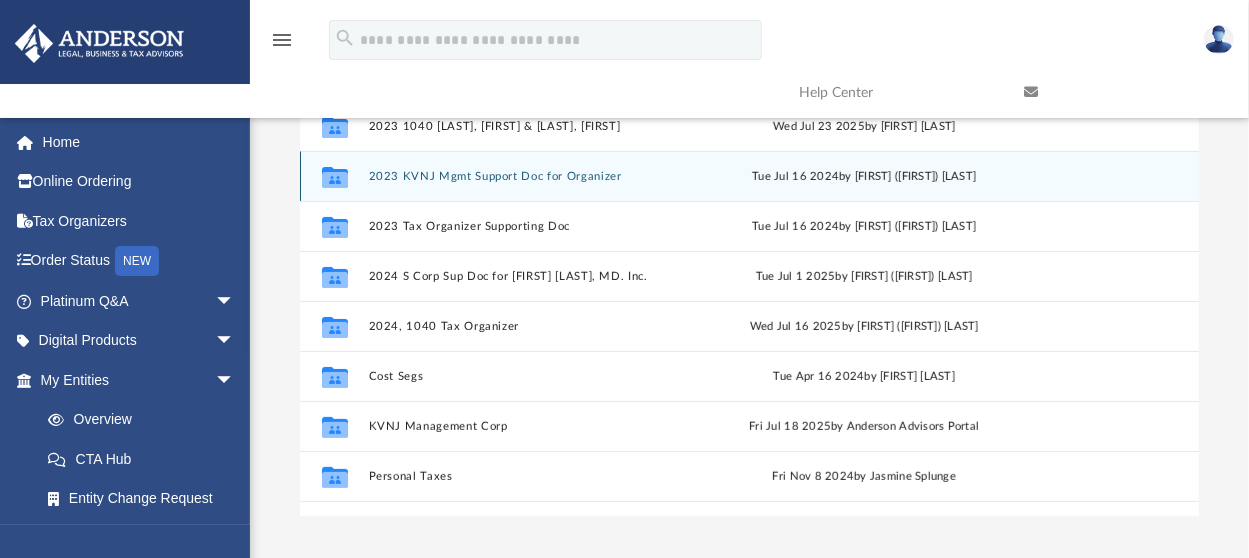 scroll, scrollTop: 200, scrollLeft: 0, axis: vertical 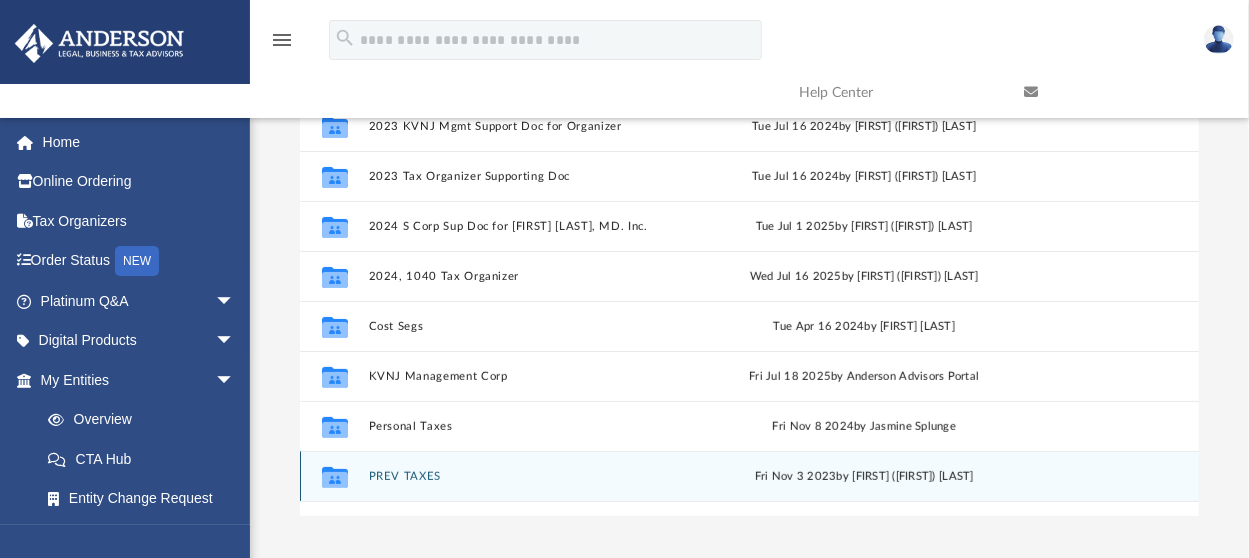 click on "Collaborated Folder PREV TAXES Fri Nov 3 2023  by Keo (Kayla) Kim" at bounding box center (749, 476) 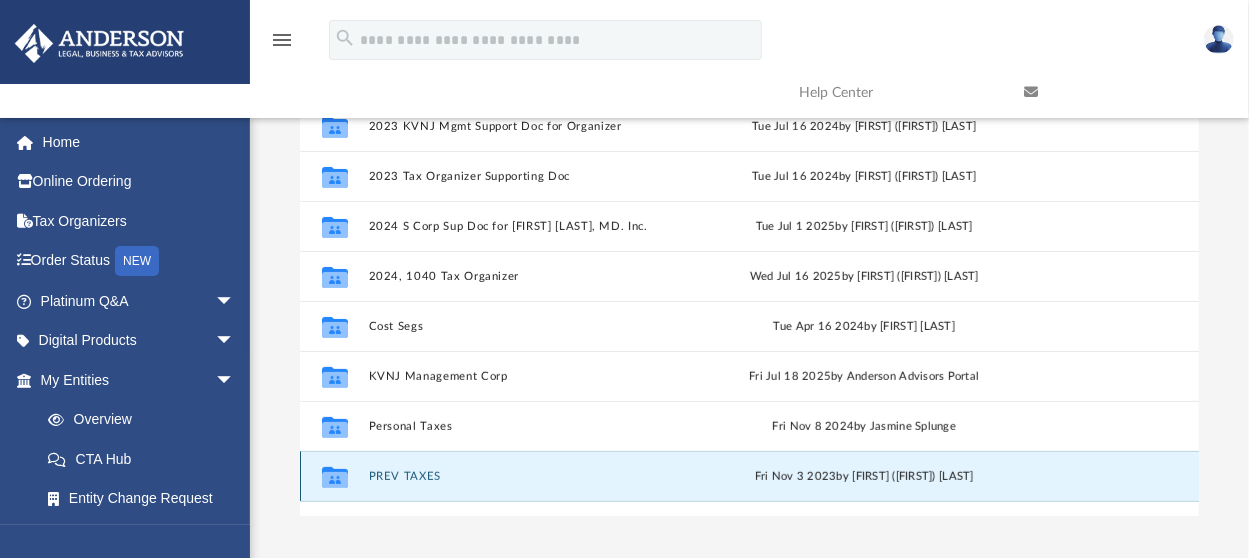 click on "PREV TAXES" at bounding box center (530, 476) 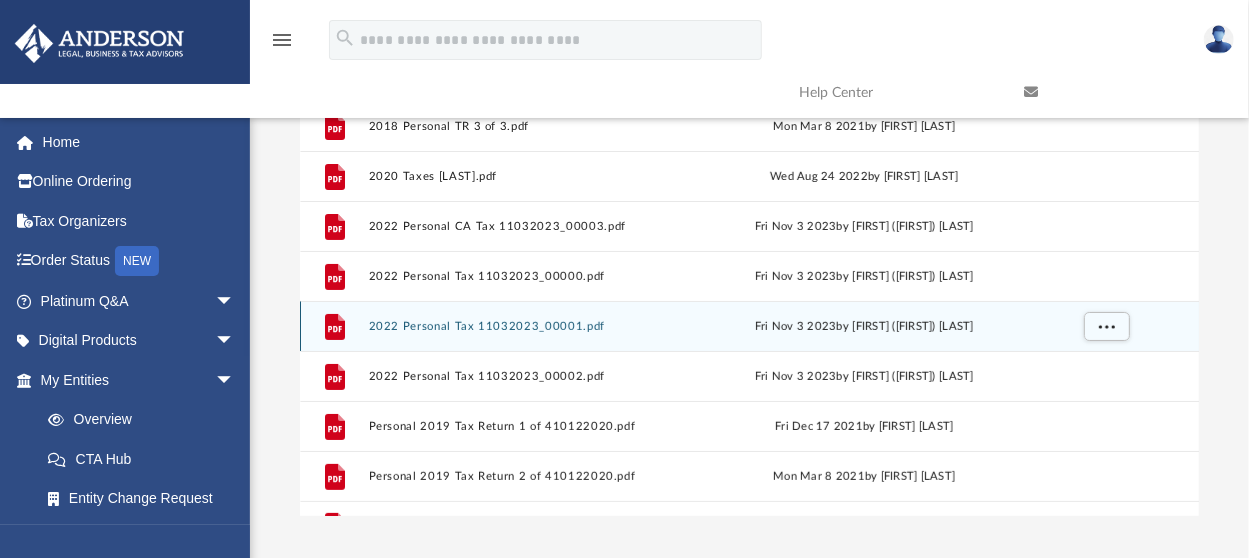 scroll, scrollTop: 0, scrollLeft: 0, axis: both 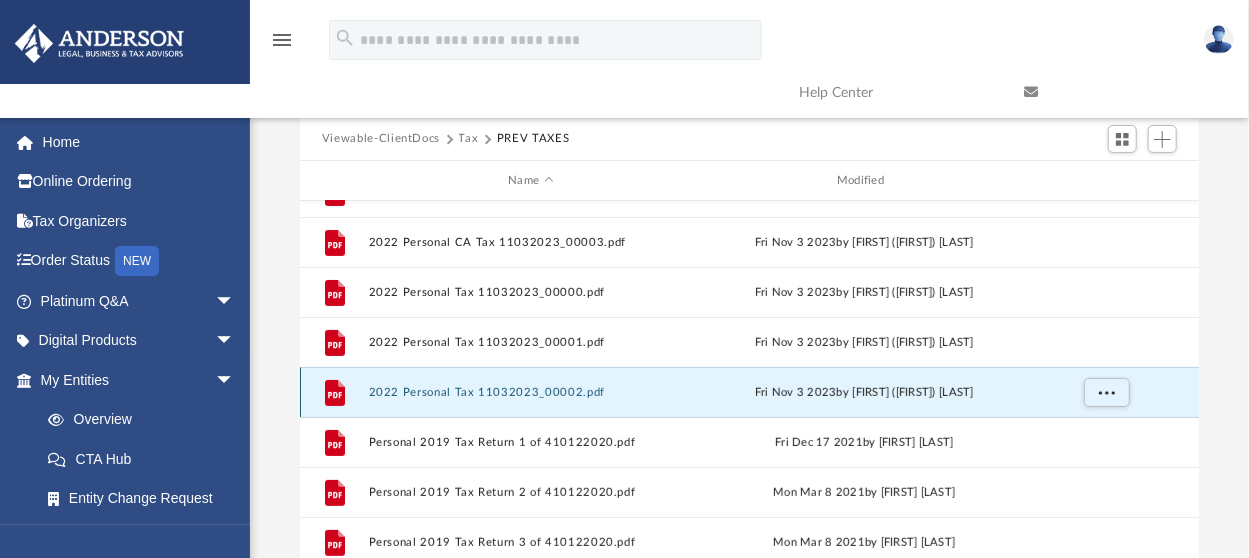 click on "2022 Personal Tax 11032023_00002.pdf" at bounding box center (530, 392) 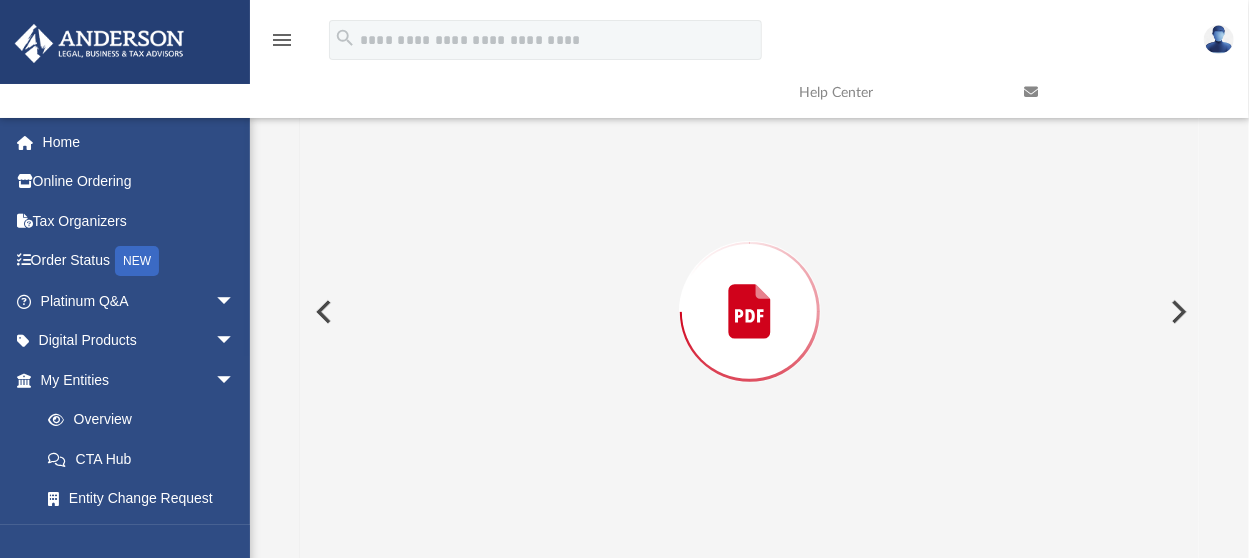 scroll, scrollTop: 32753, scrollLeft: 0, axis: vertical 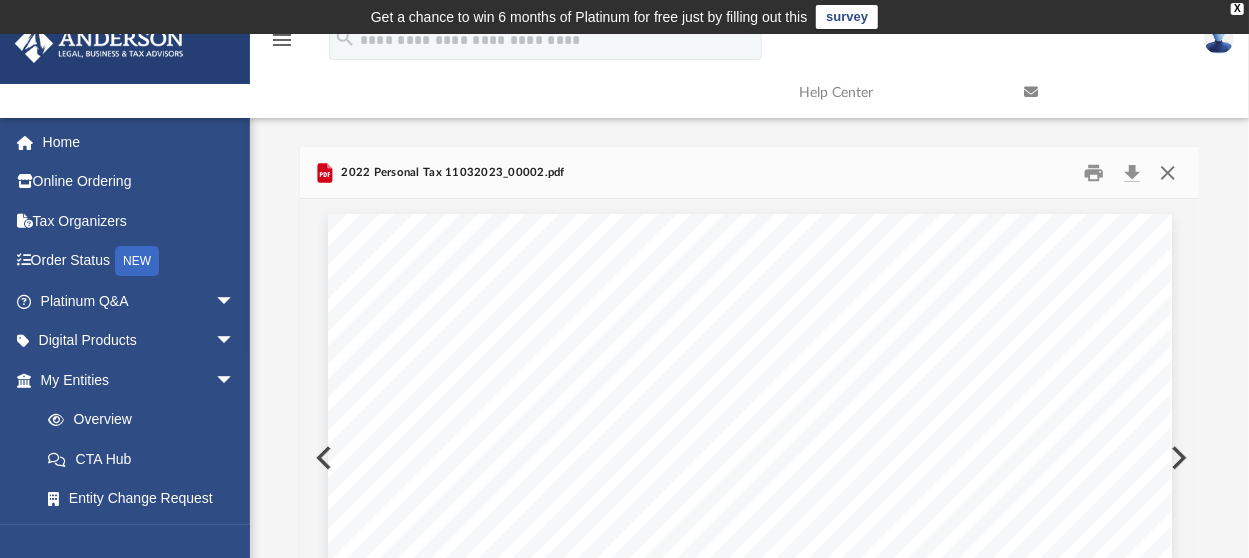 drag, startPoint x: 1173, startPoint y: 166, endPoint x: 1087, endPoint y: 184, distance: 87.86353 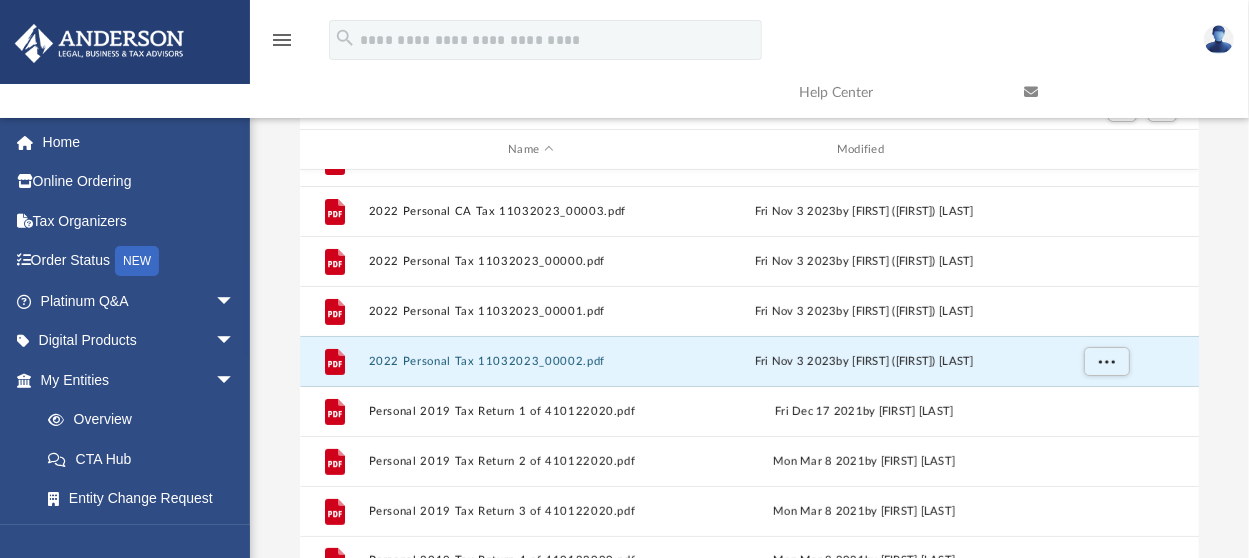 scroll, scrollTop: 100, scrollLeft: 0, axis: vertical 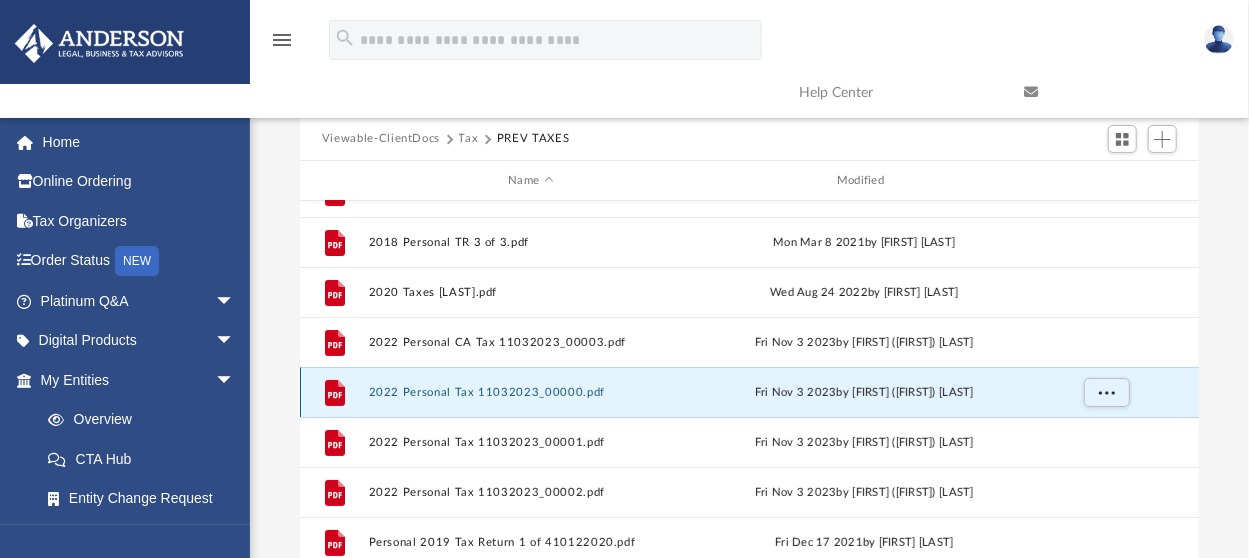 click on "2022 Personal Tax 11032023_00000.pdf" at bounding box center [530, 392] 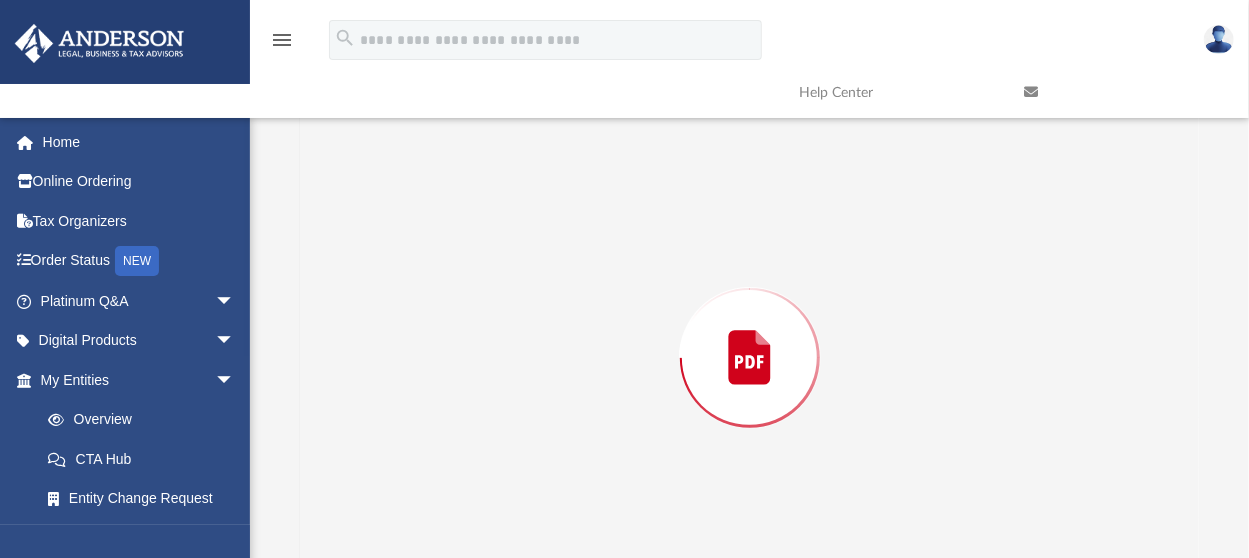 scroll, scrollTop: 146, scrollLeft: 0, axis: vertical 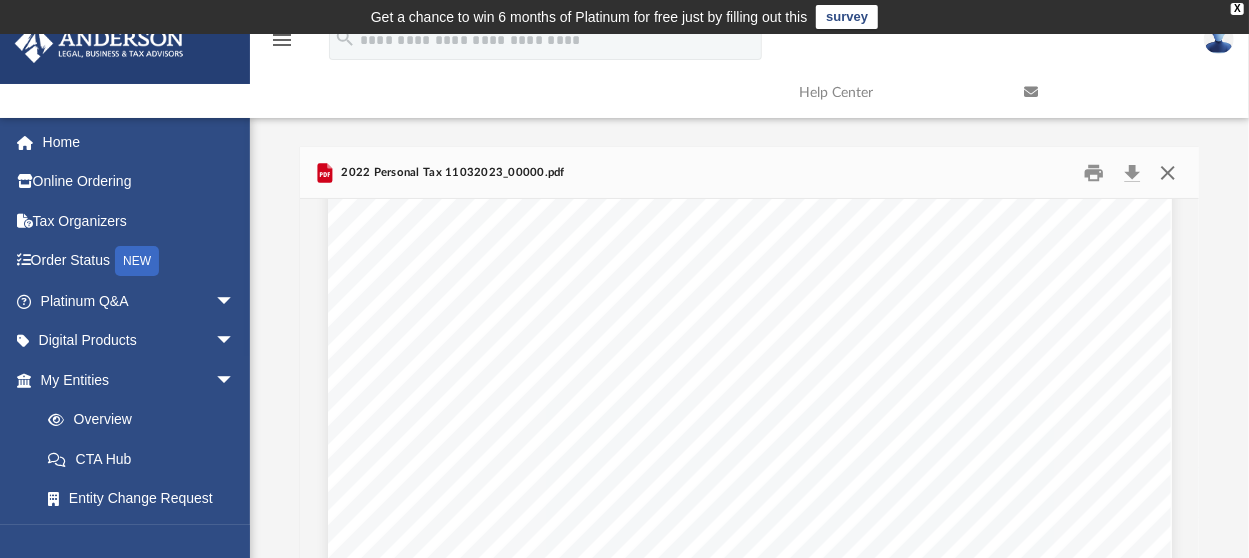 click at bounding box center (1168, 172) 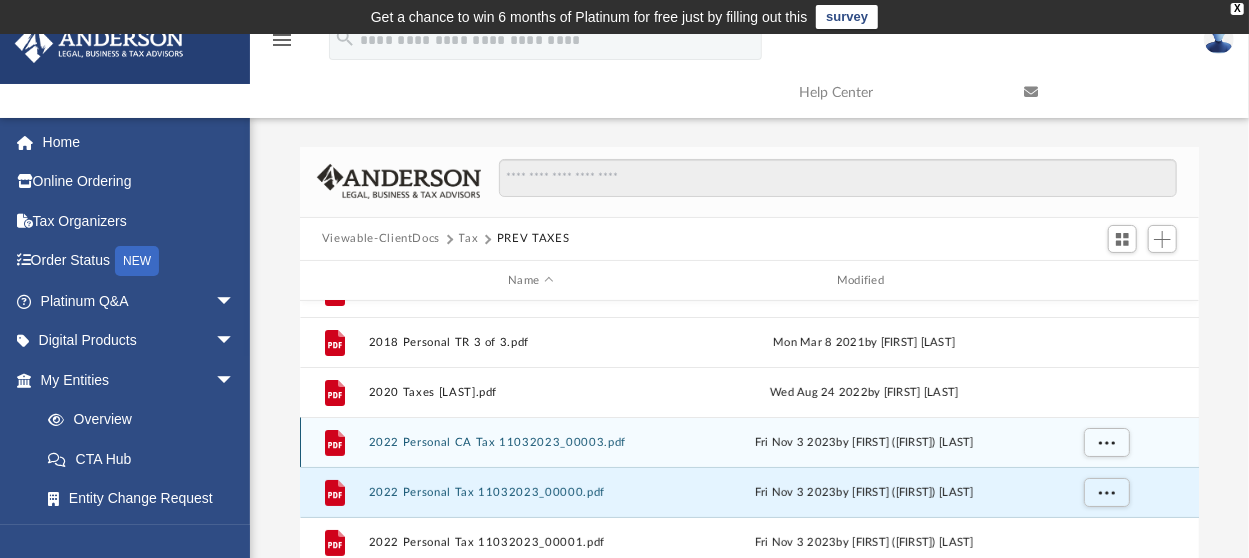 scroll, scrollTop: 184, scrollLeft: 0, axis: vertical 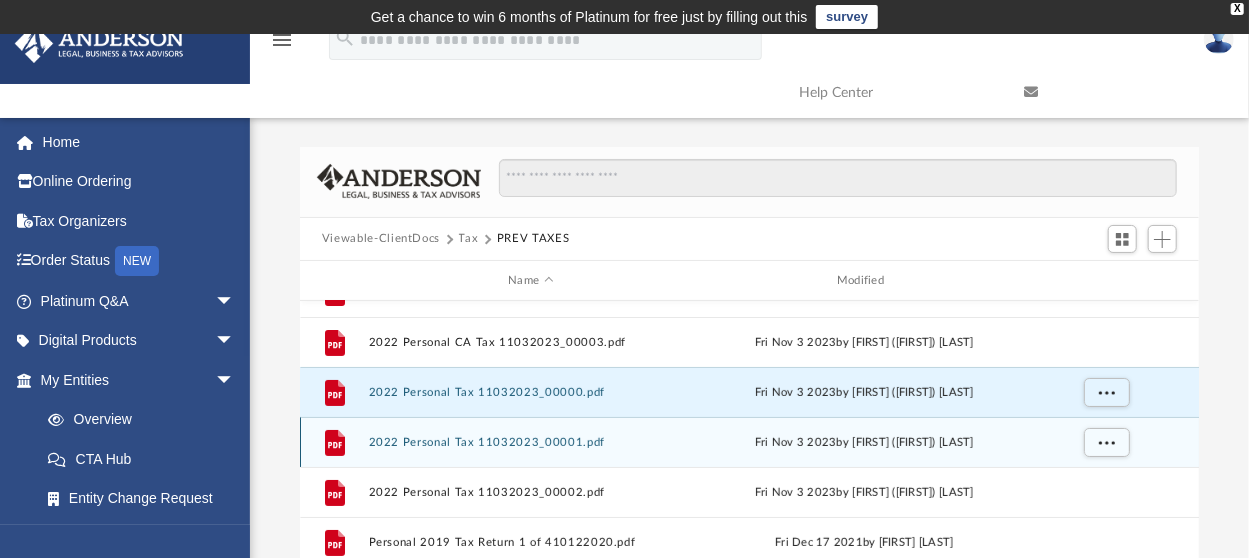 click on "2022 Personal Tax 11032023_00001.pdf" at bounding box center [530, 442] 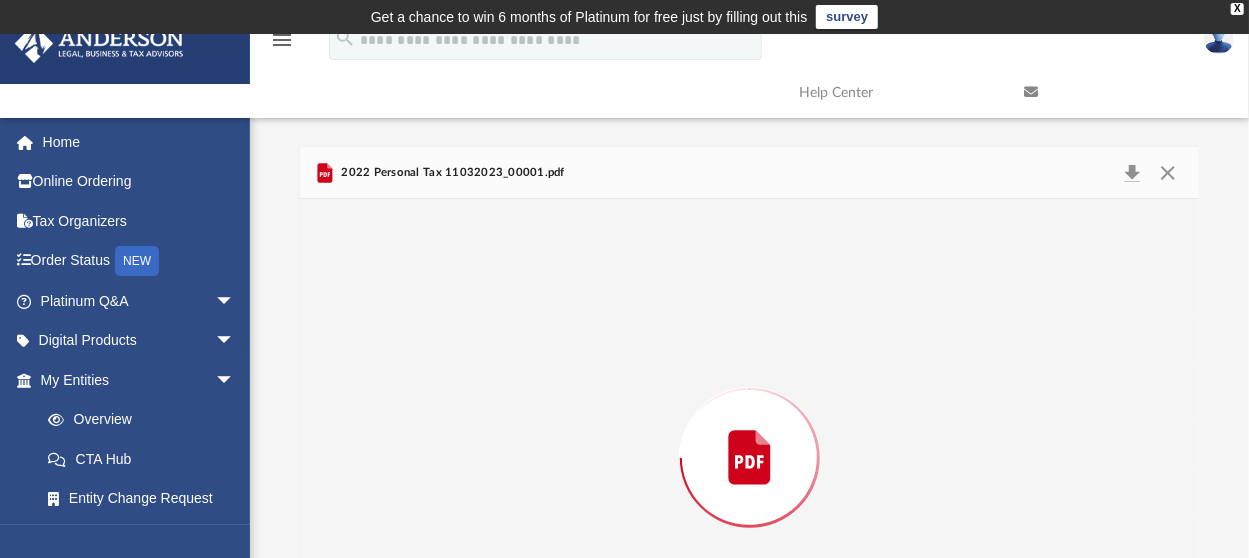 scroll, scrollTop: 146, scrollLeft: 0, axis: vertical 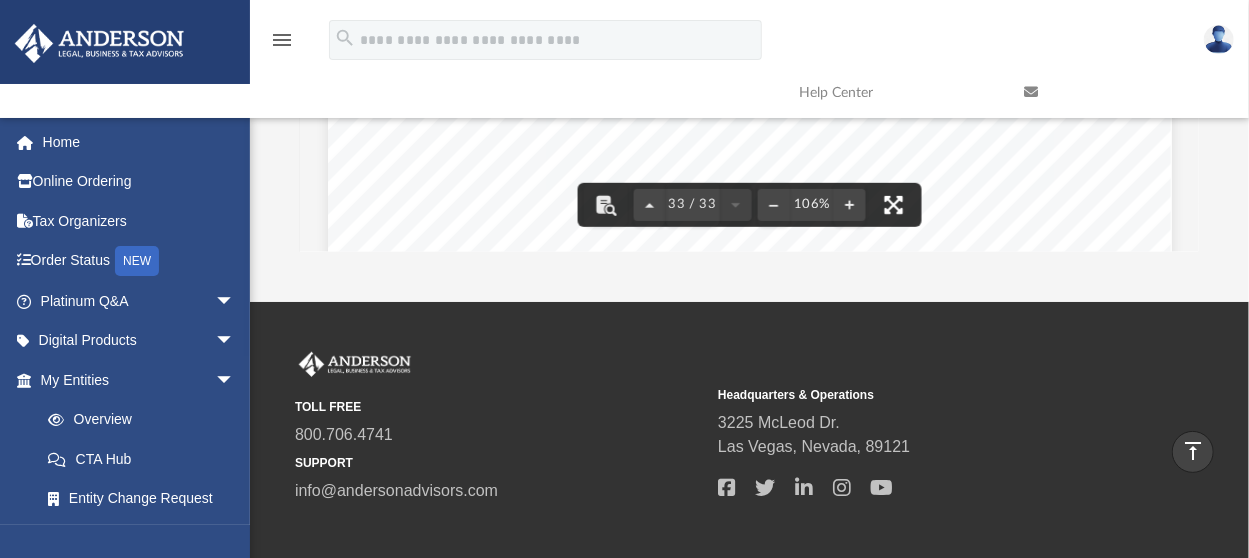 click at bounding box center (894, 205) 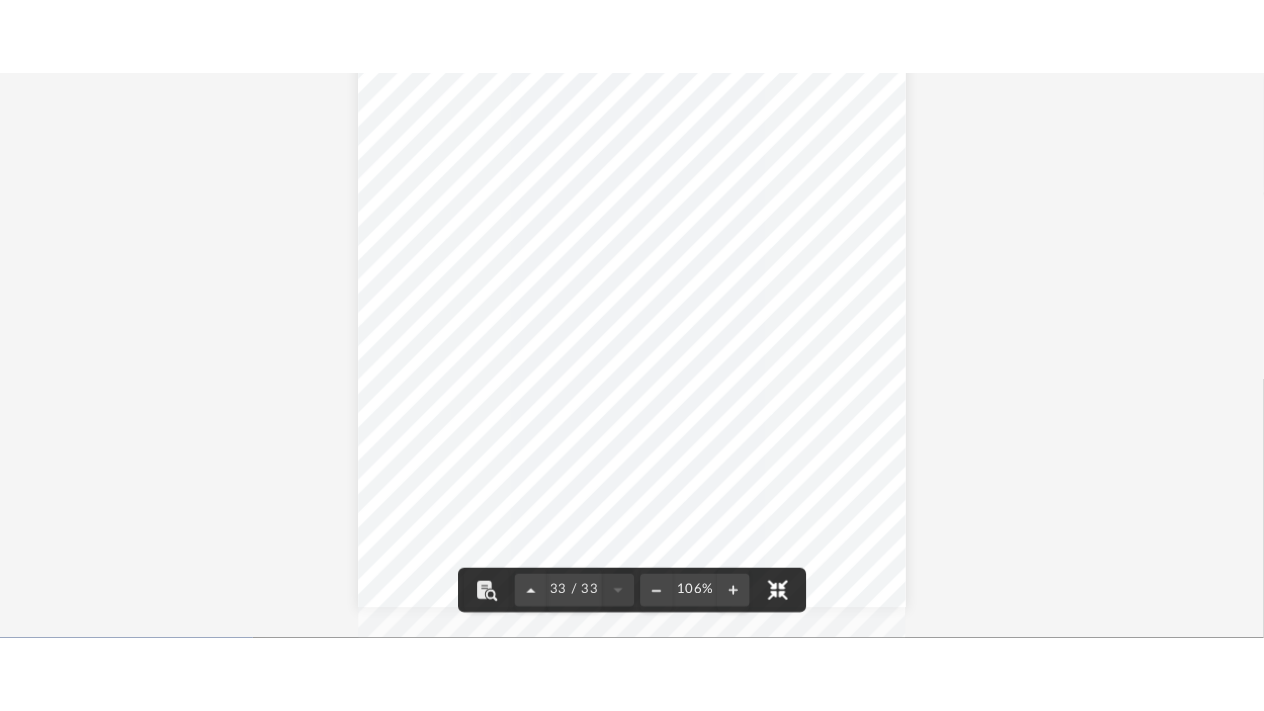 scroll, scrollTop: 413, scrollLeft: 0, axis: vertical 